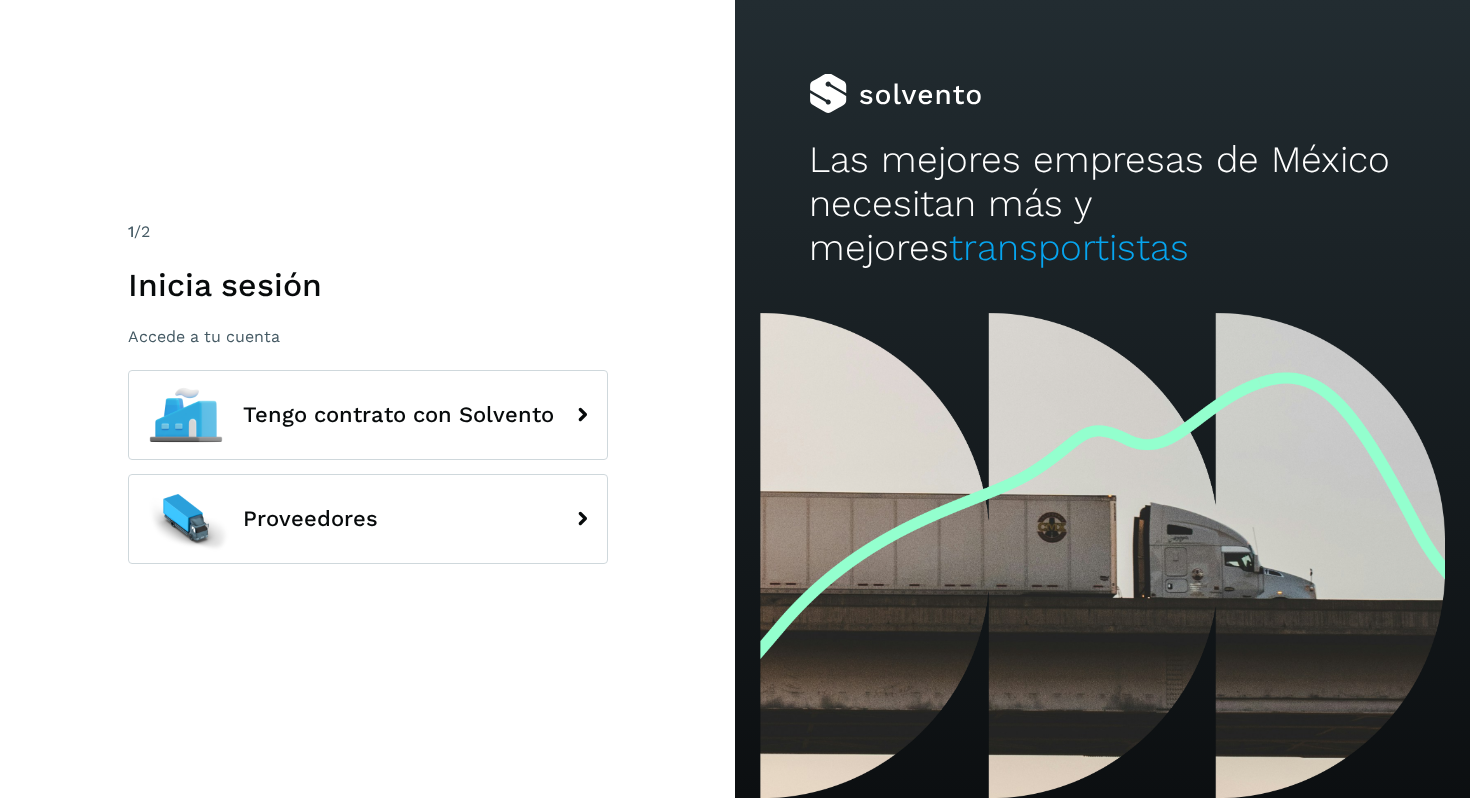scroll, scrollTop: 0, scrollLeft: 0, axis: both 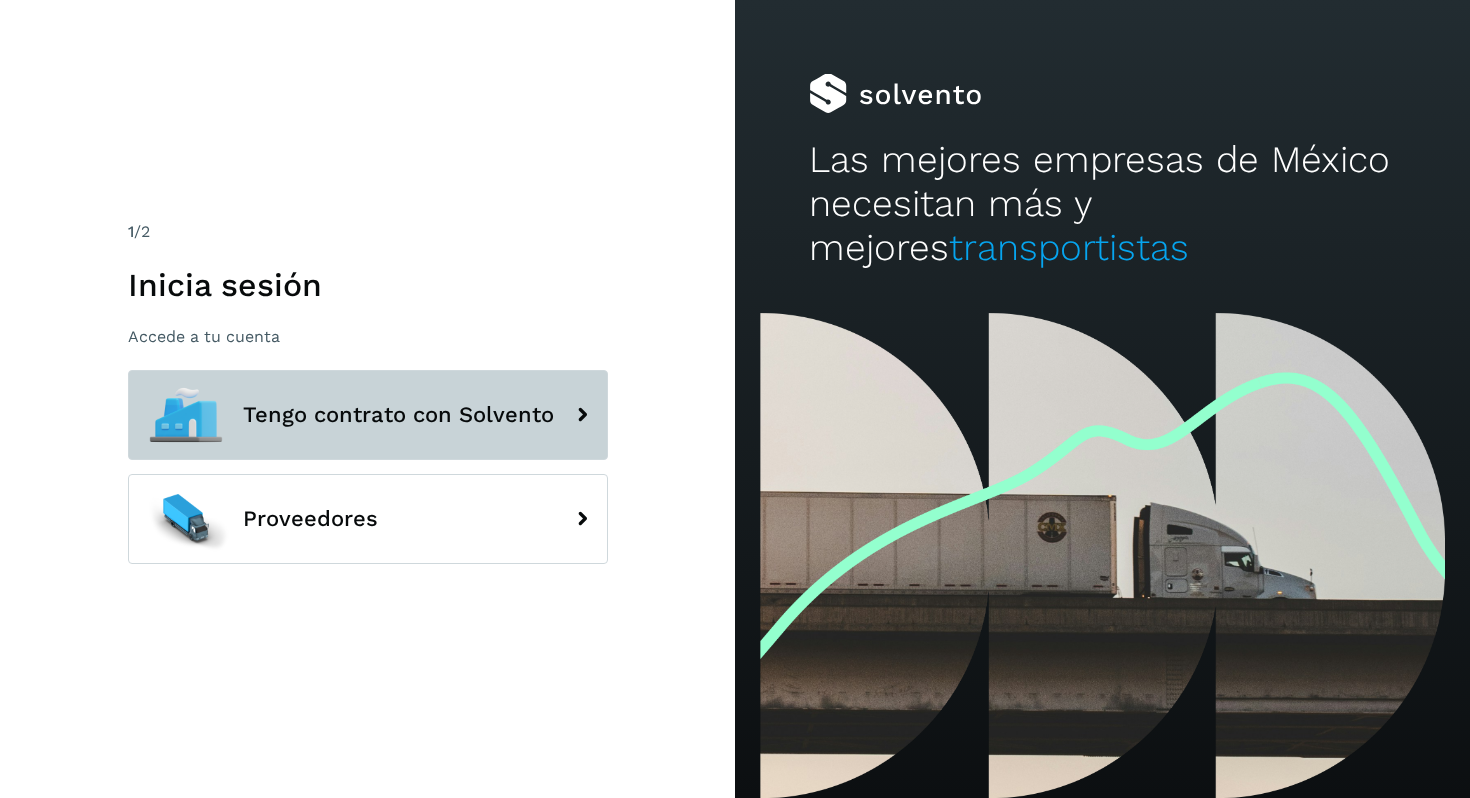 click on "Tengo contrato con Solvento" 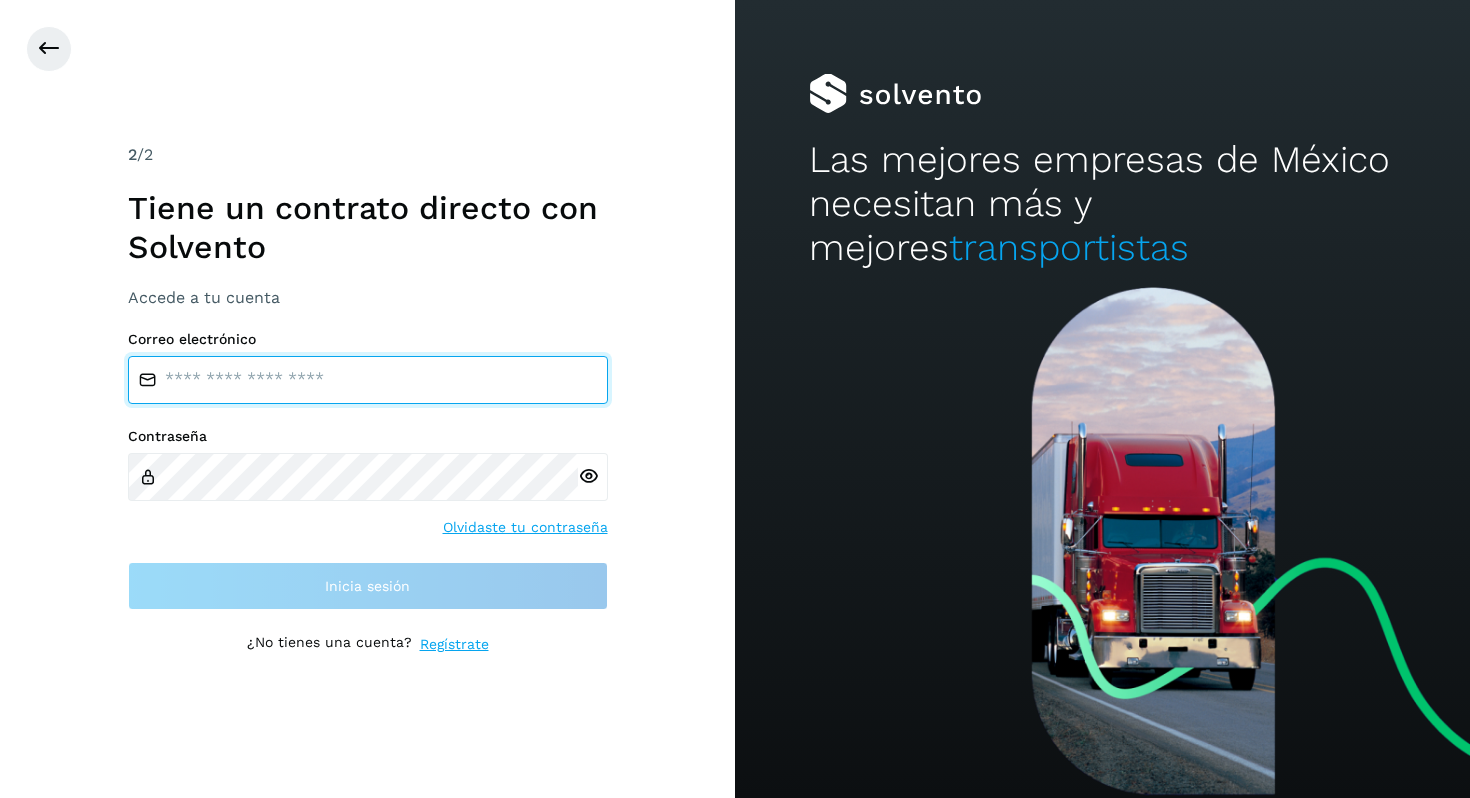 click at bounding box center [368, 380] 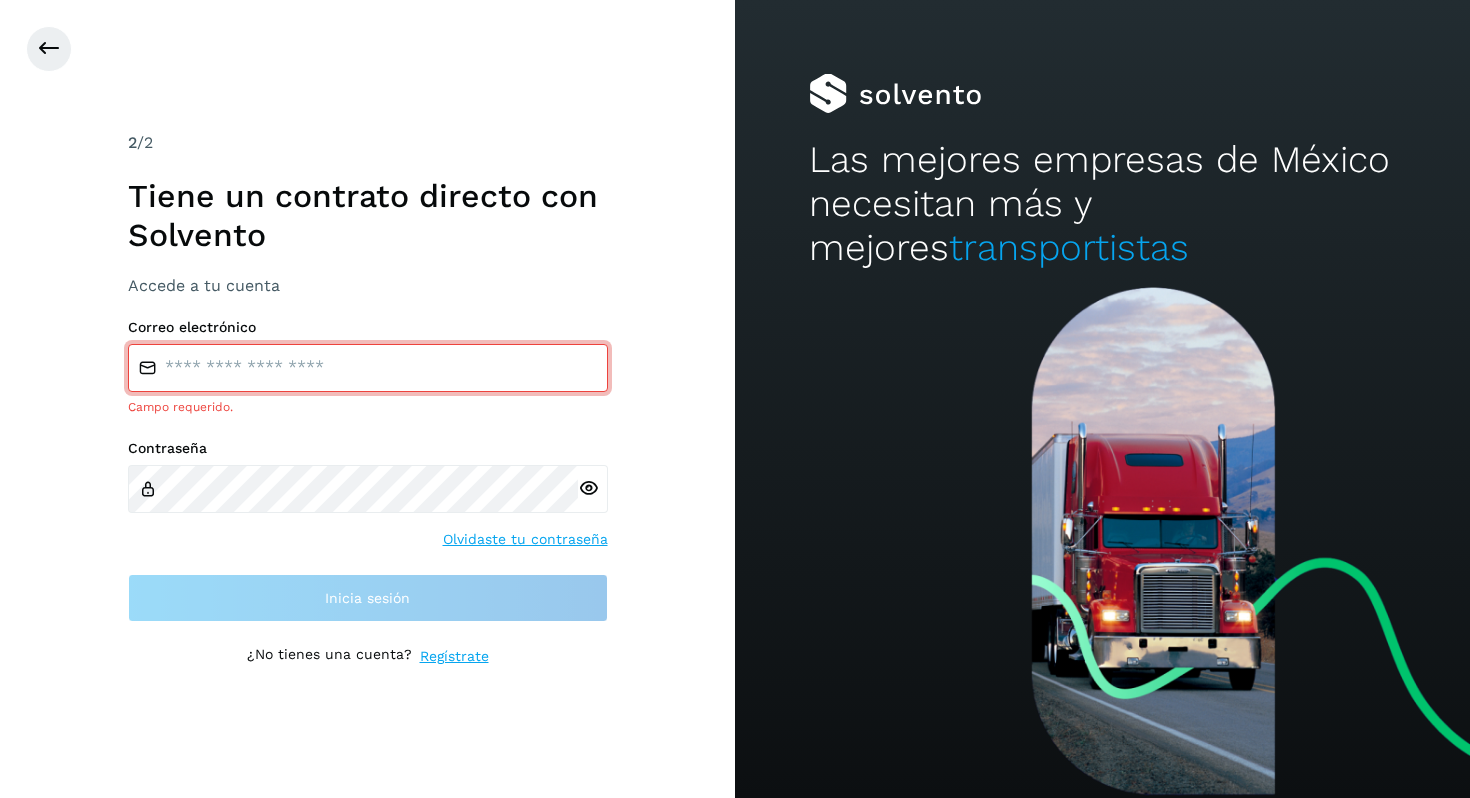 type on "**********" 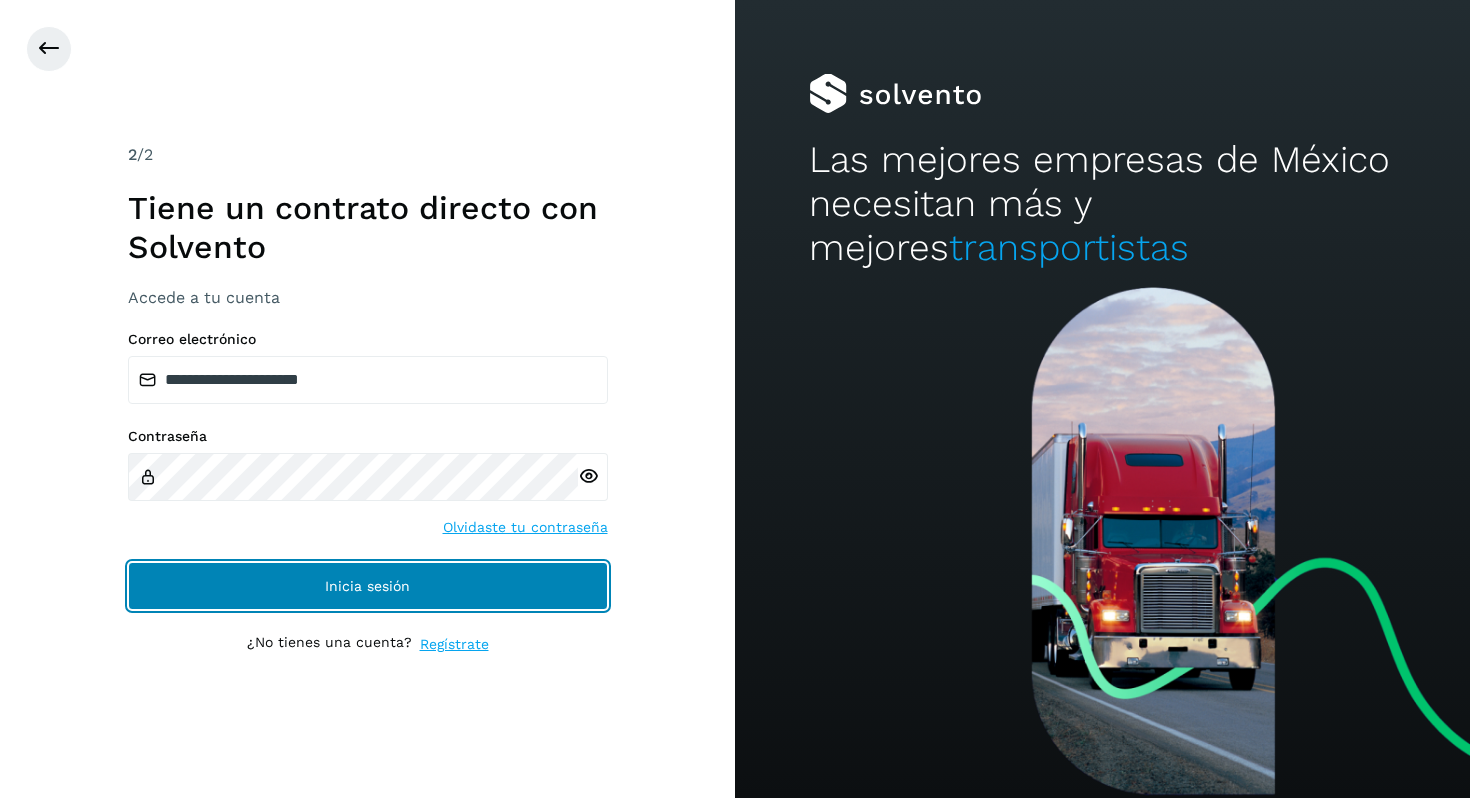 click on "Inicia sesión" at bounding box center [368, 586] 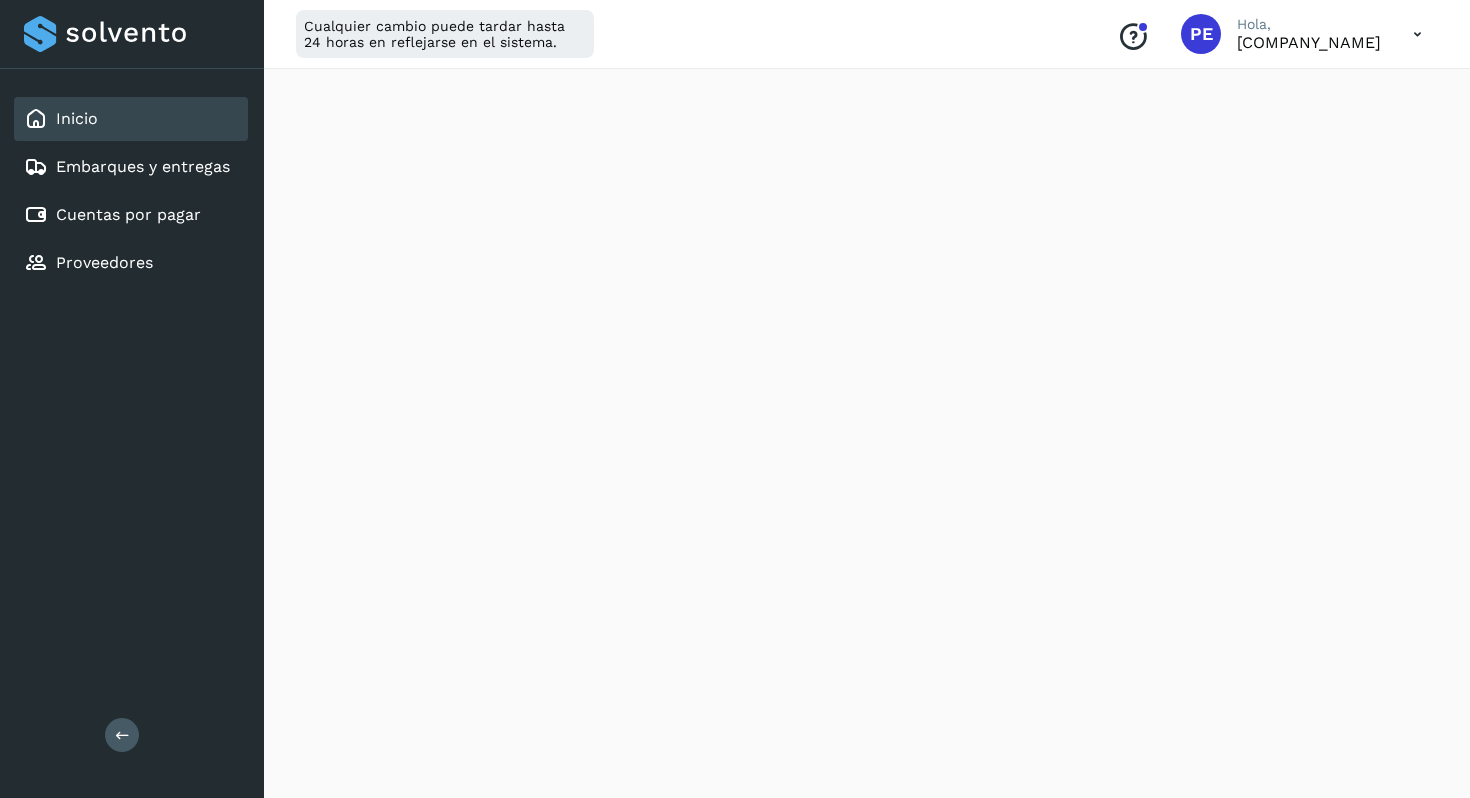 scroll, scrollTop: 80, scrollLeft: 0, axis: vertical 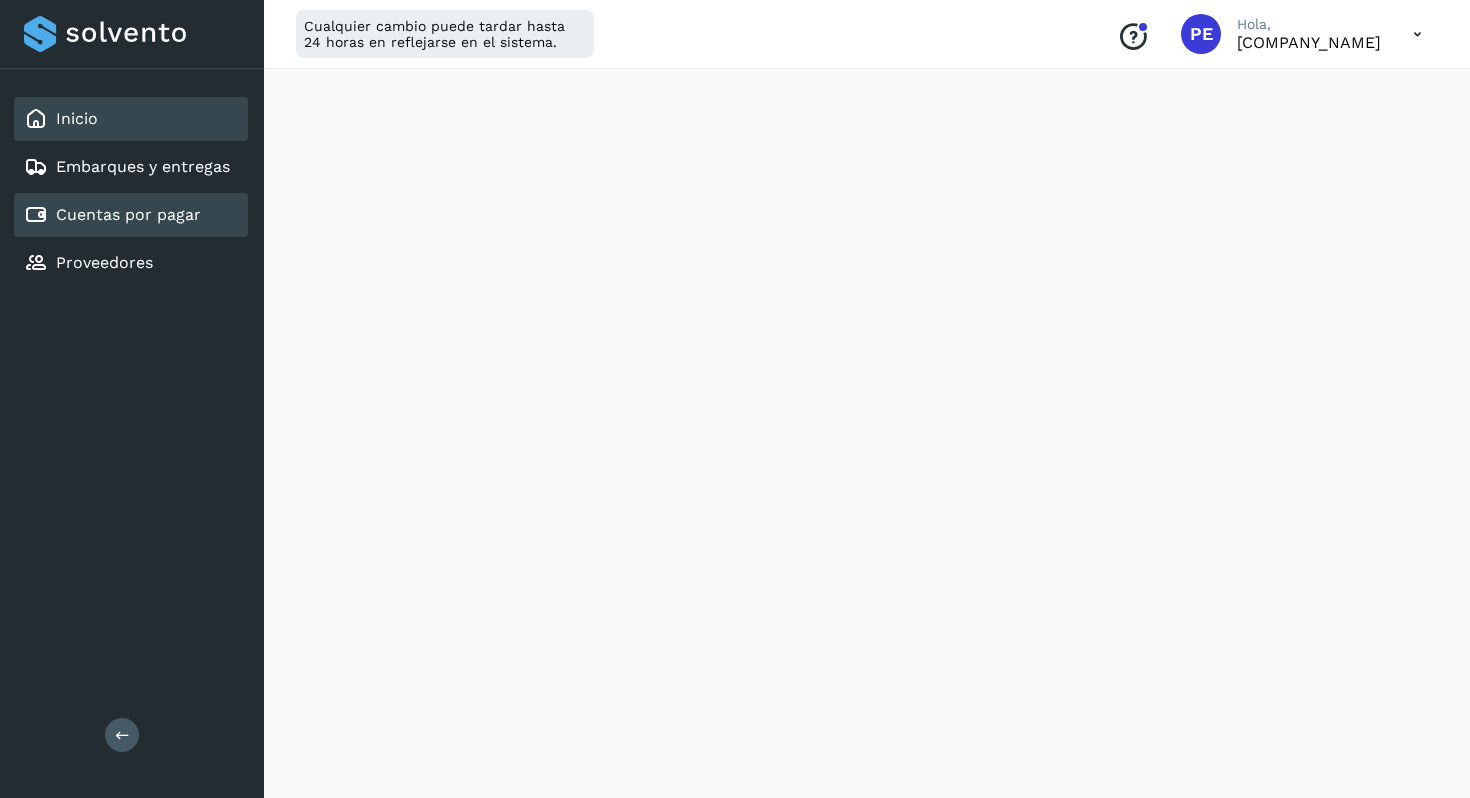 click on "Cuentas por pagar" at bounding box center [128, 214] 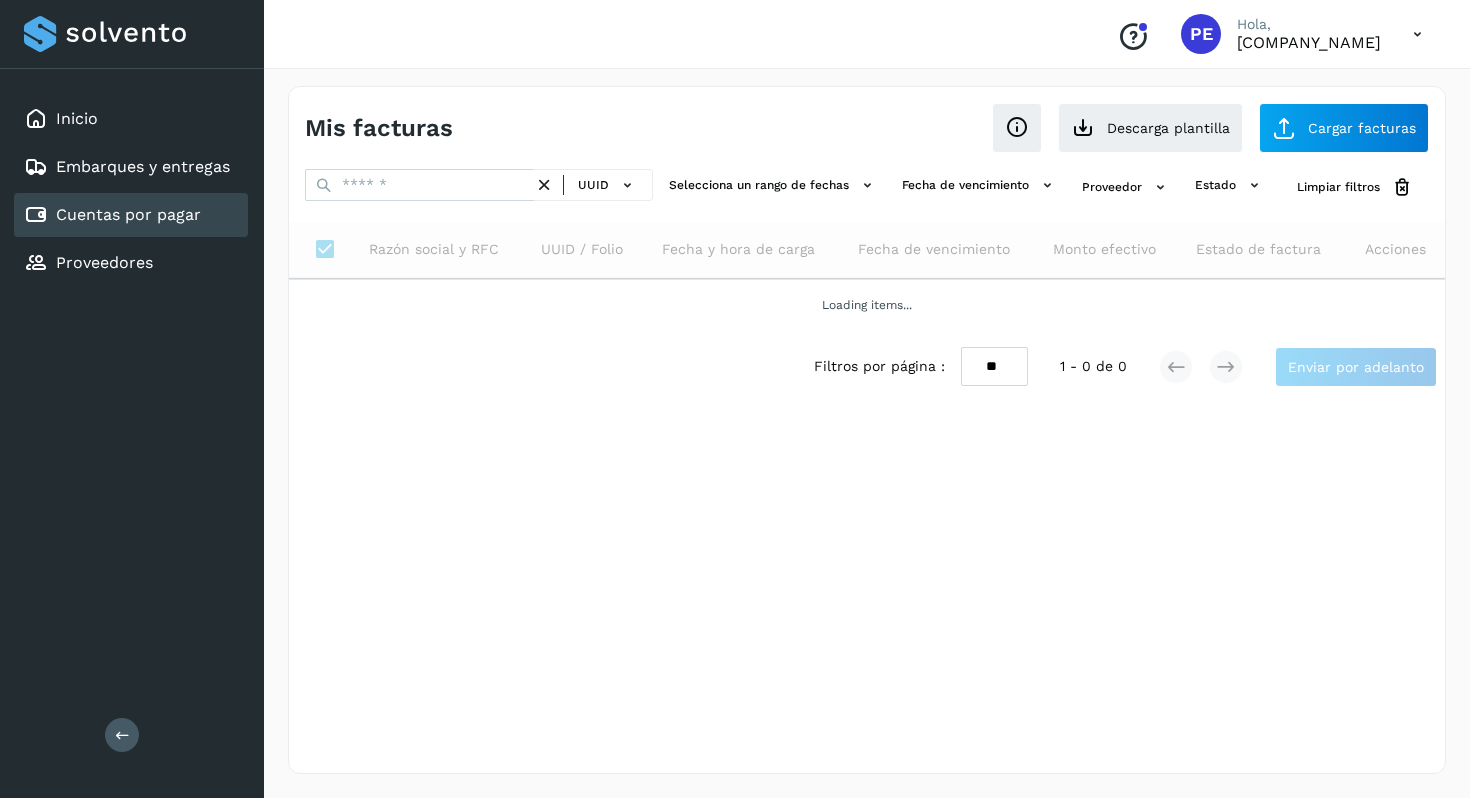 scroll, scrollTop: 0, scrollLeft: 0, axis: both 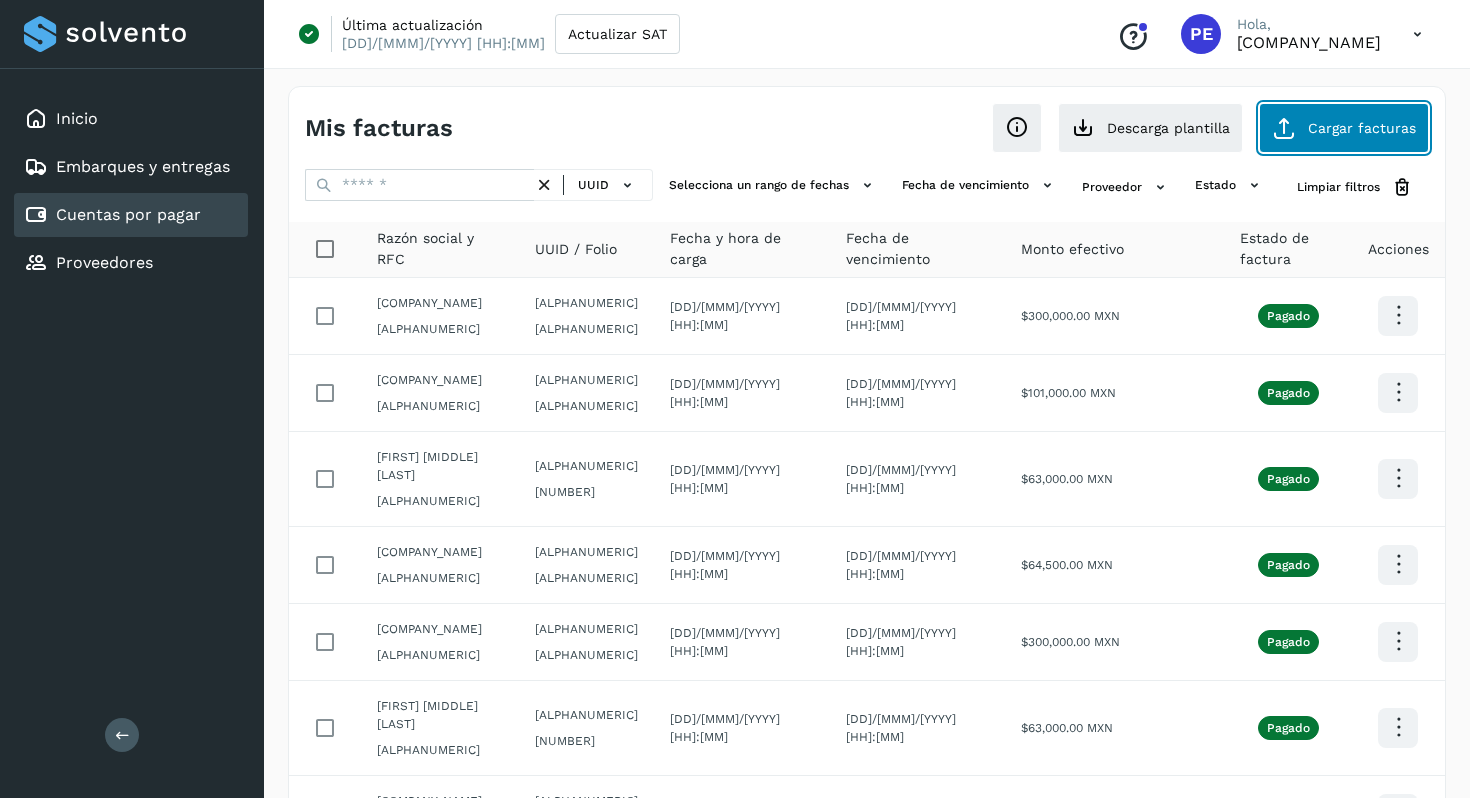 click on "Cargar facturas" 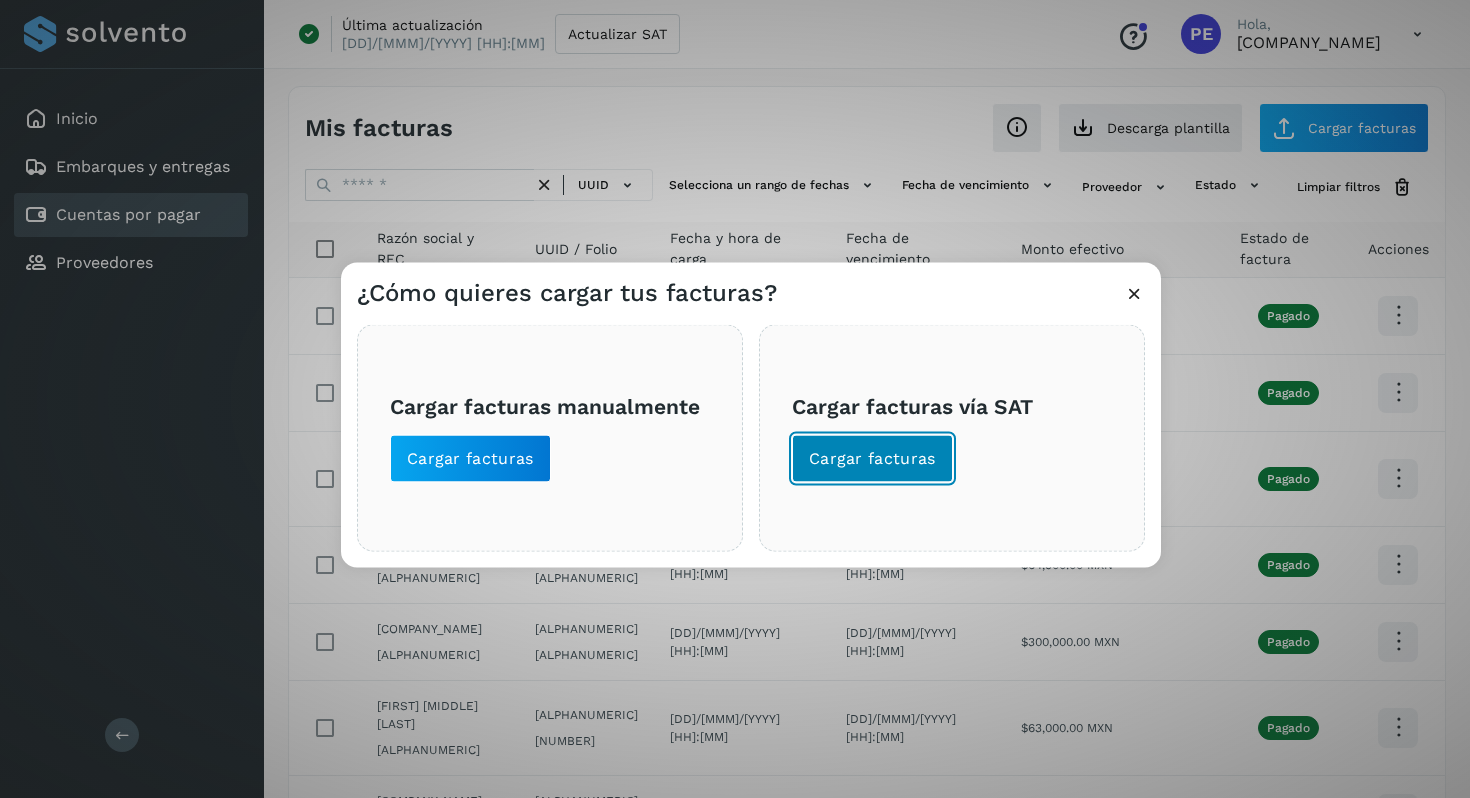 click on "Cargar facturas" 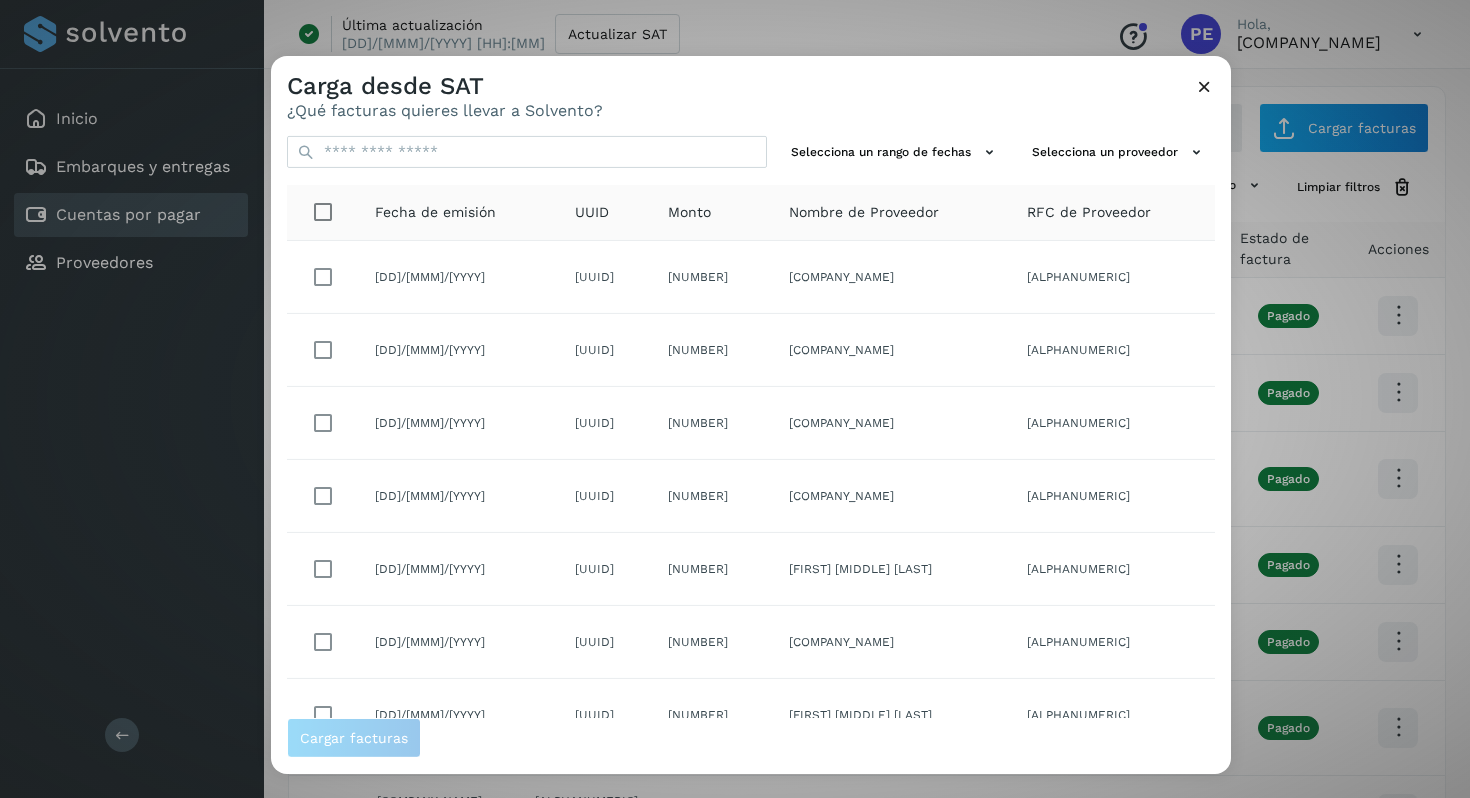 click on "[COMPANY_NAME]" 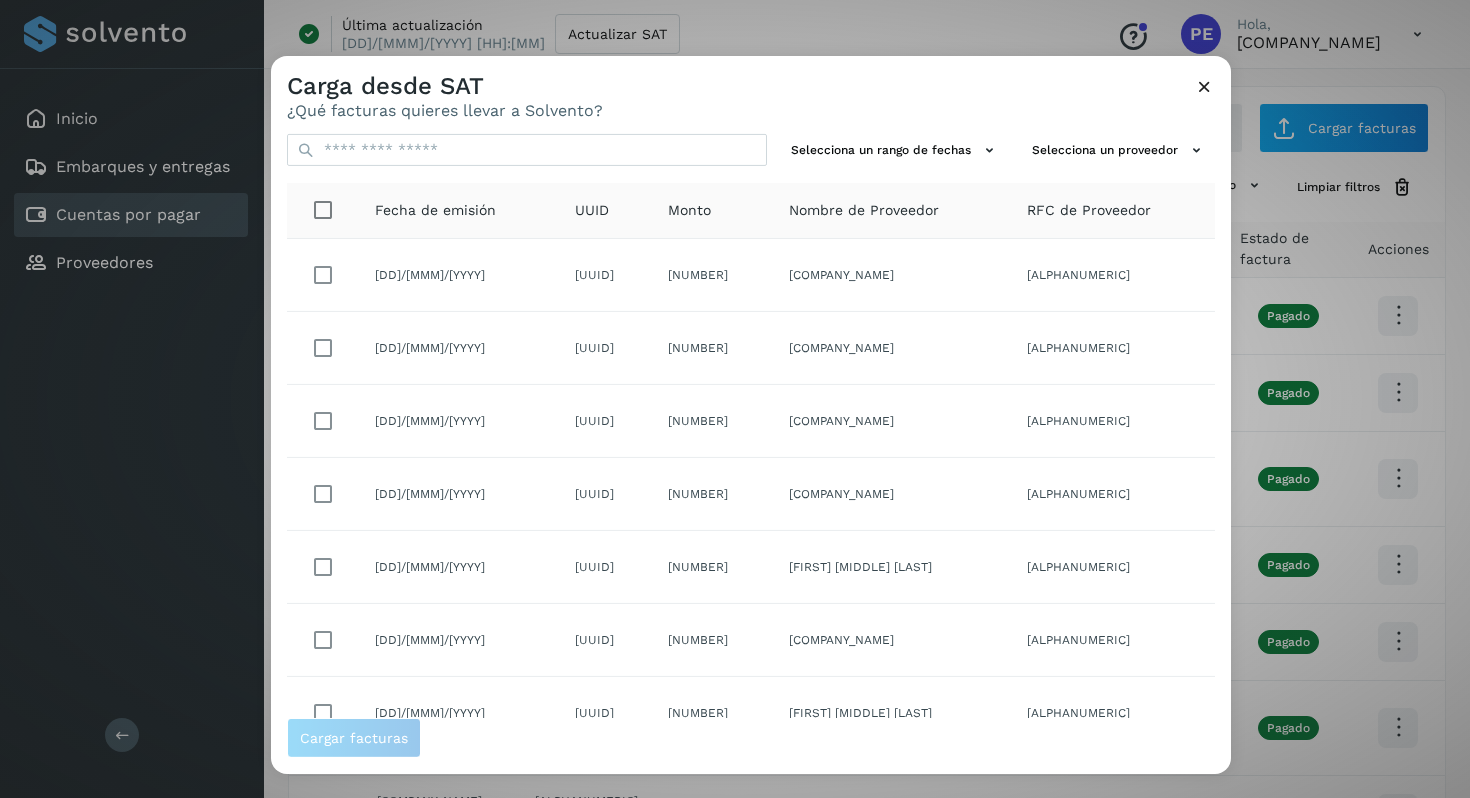 scroll, scrollTop: 0, scrollLeft: 0, axis: both 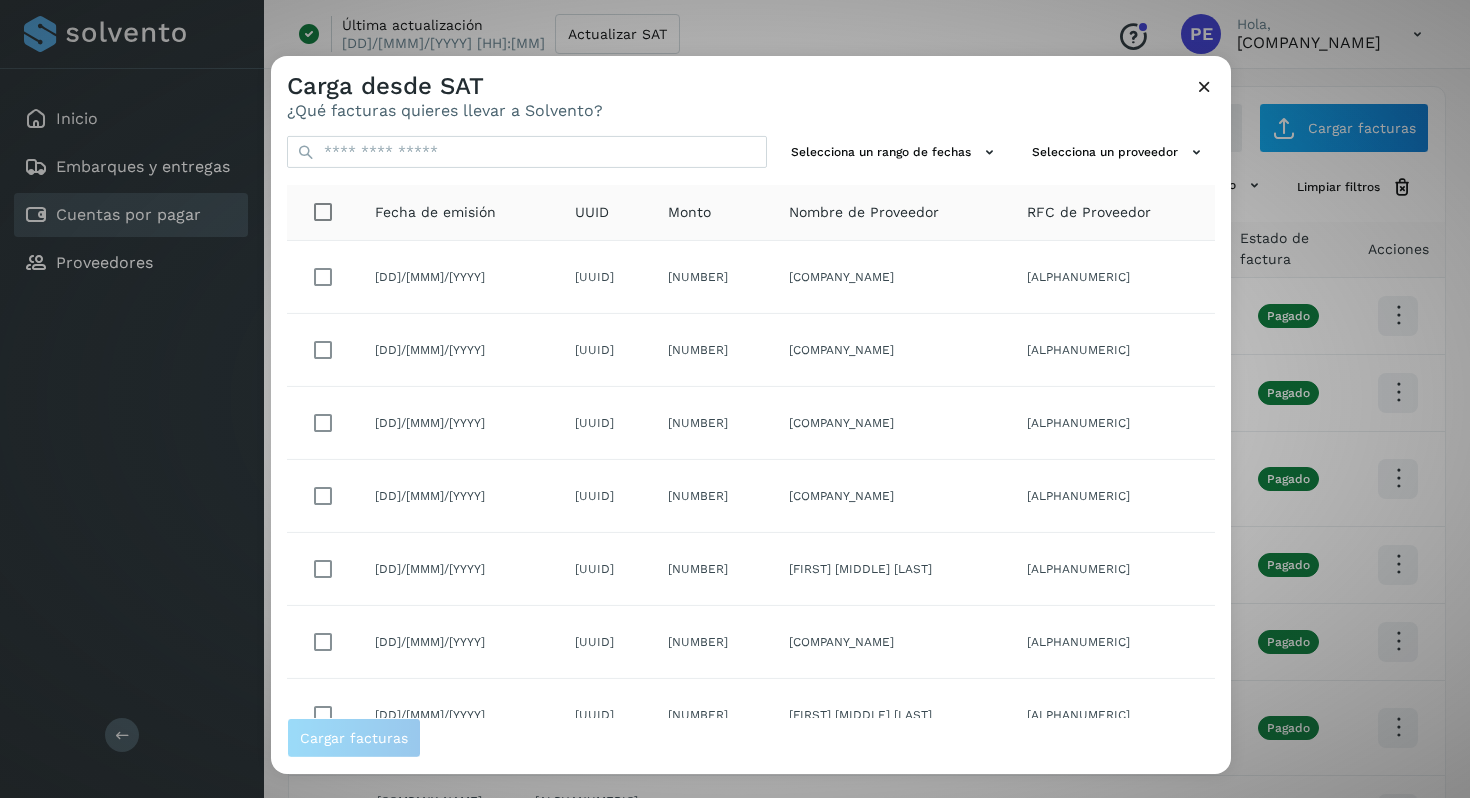 click at bounding box center [1204, 86] 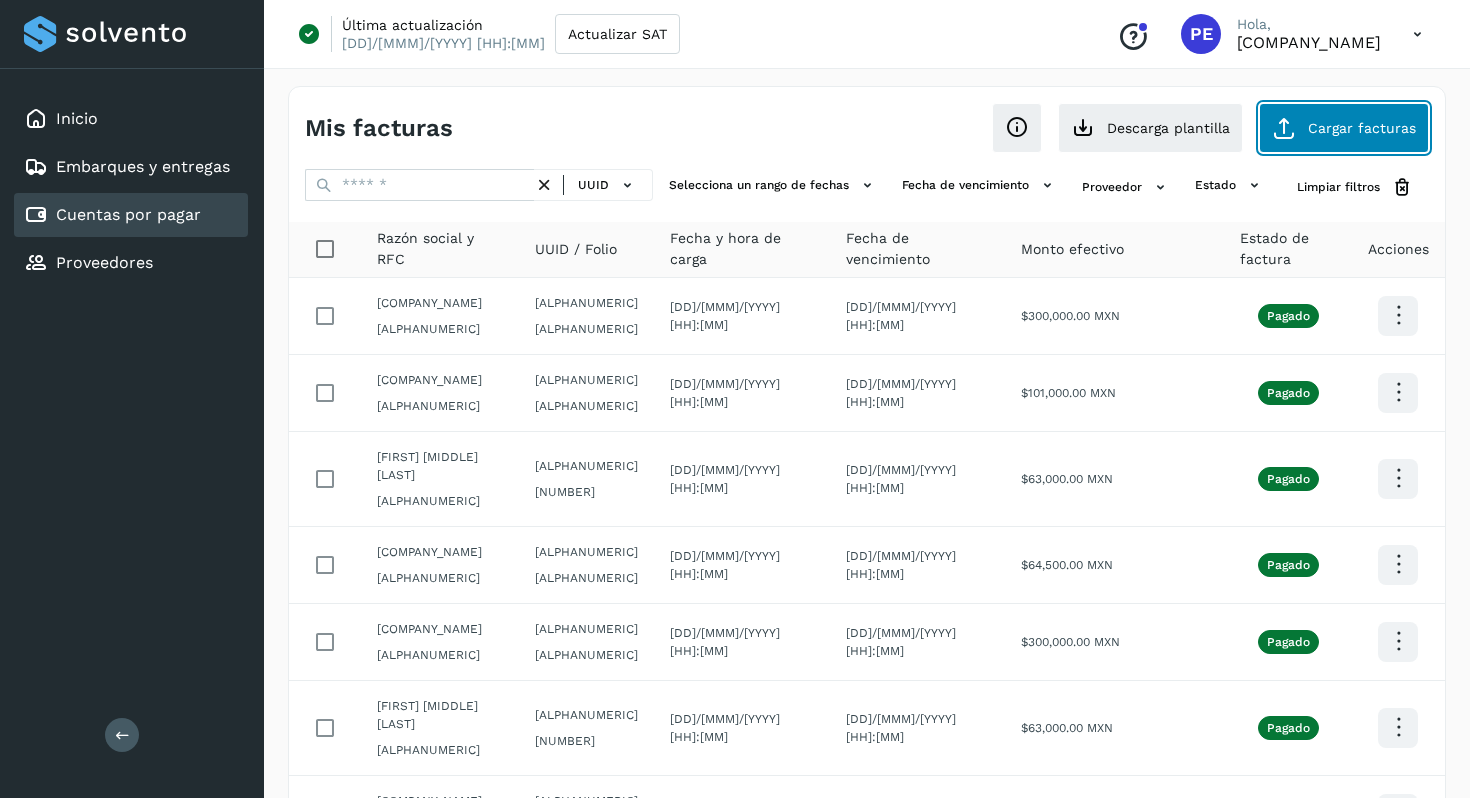 click on "Cargar facturas" 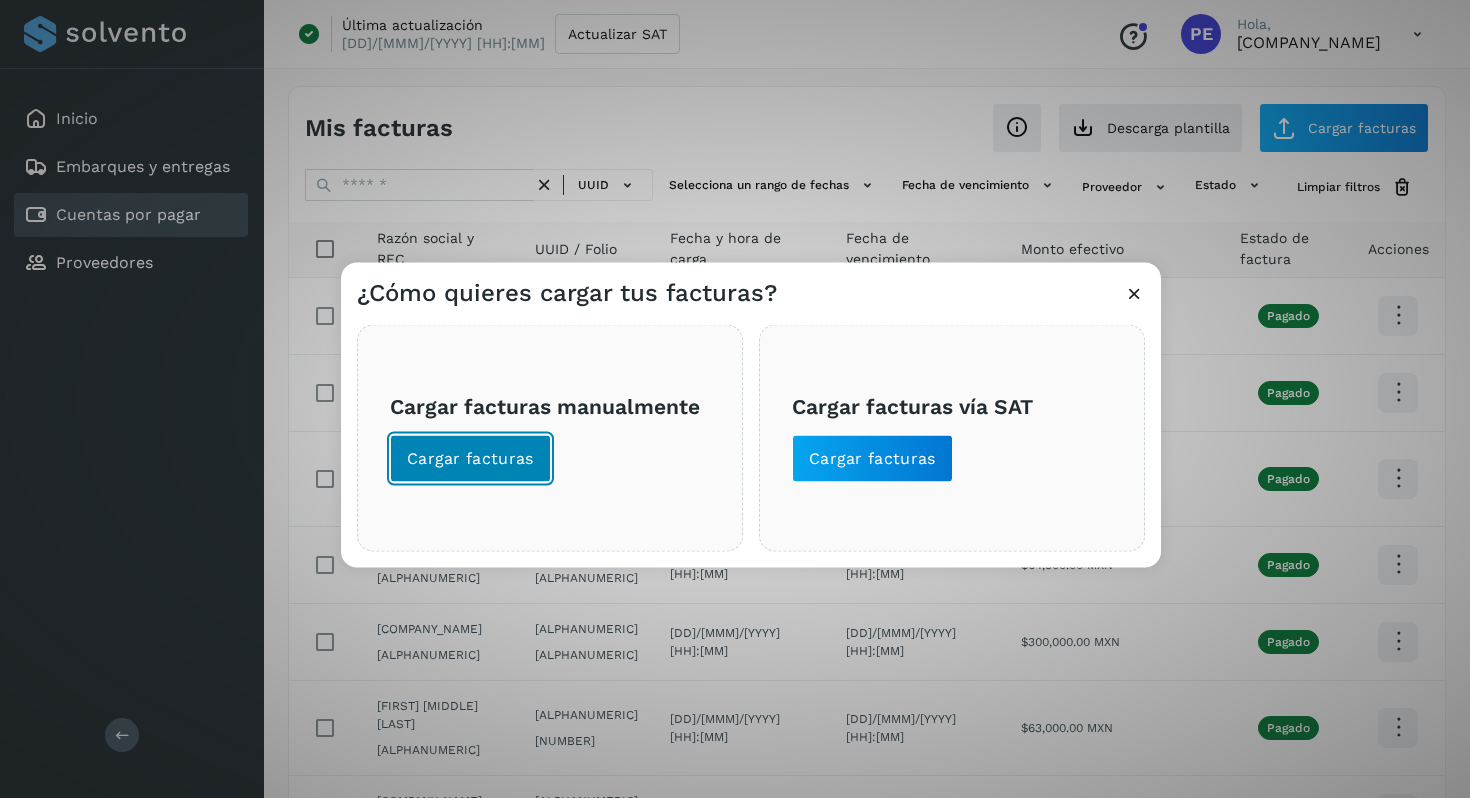 click on "Cargar facturas" 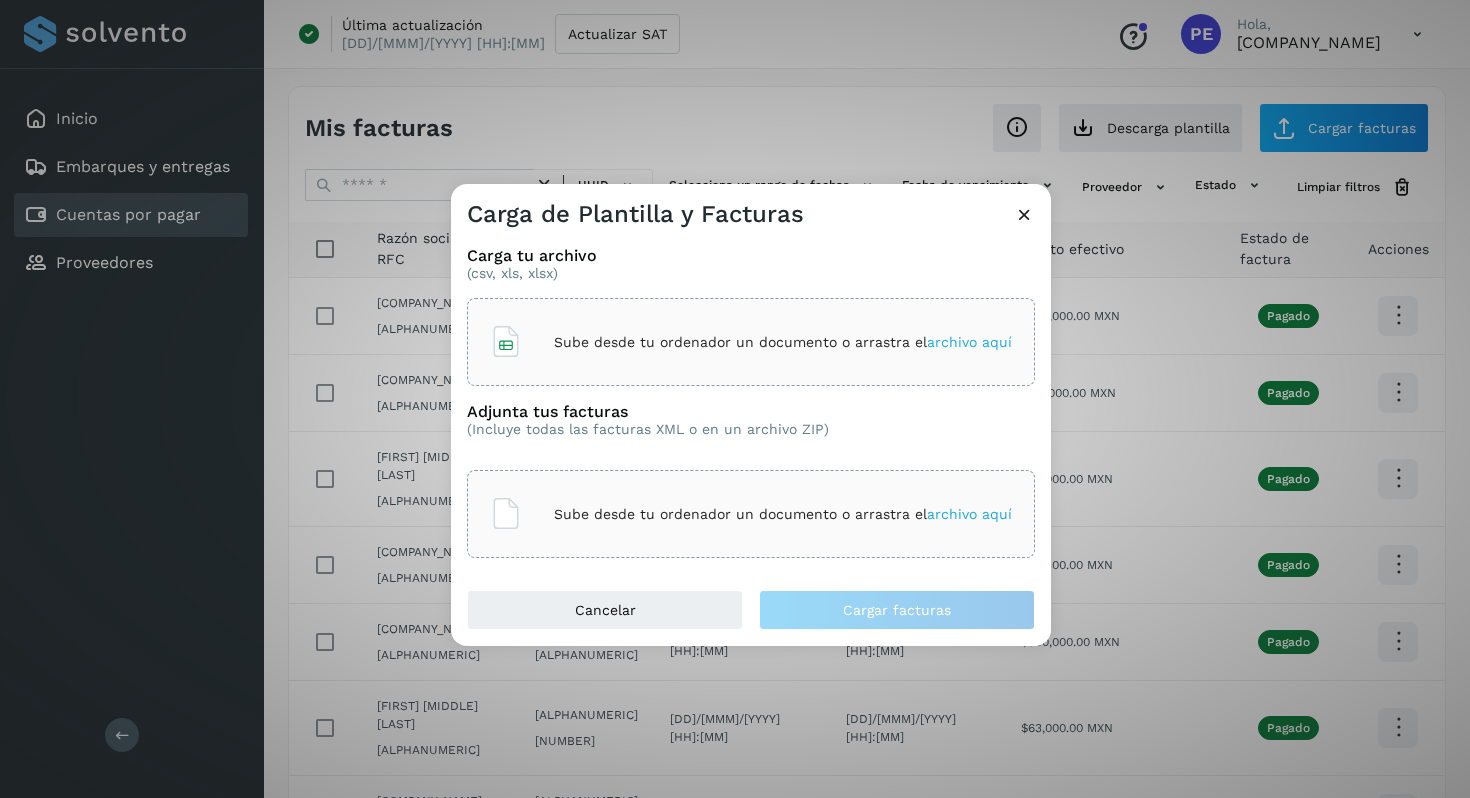 click on "archivo aquí" at bounding box center [969, 514] 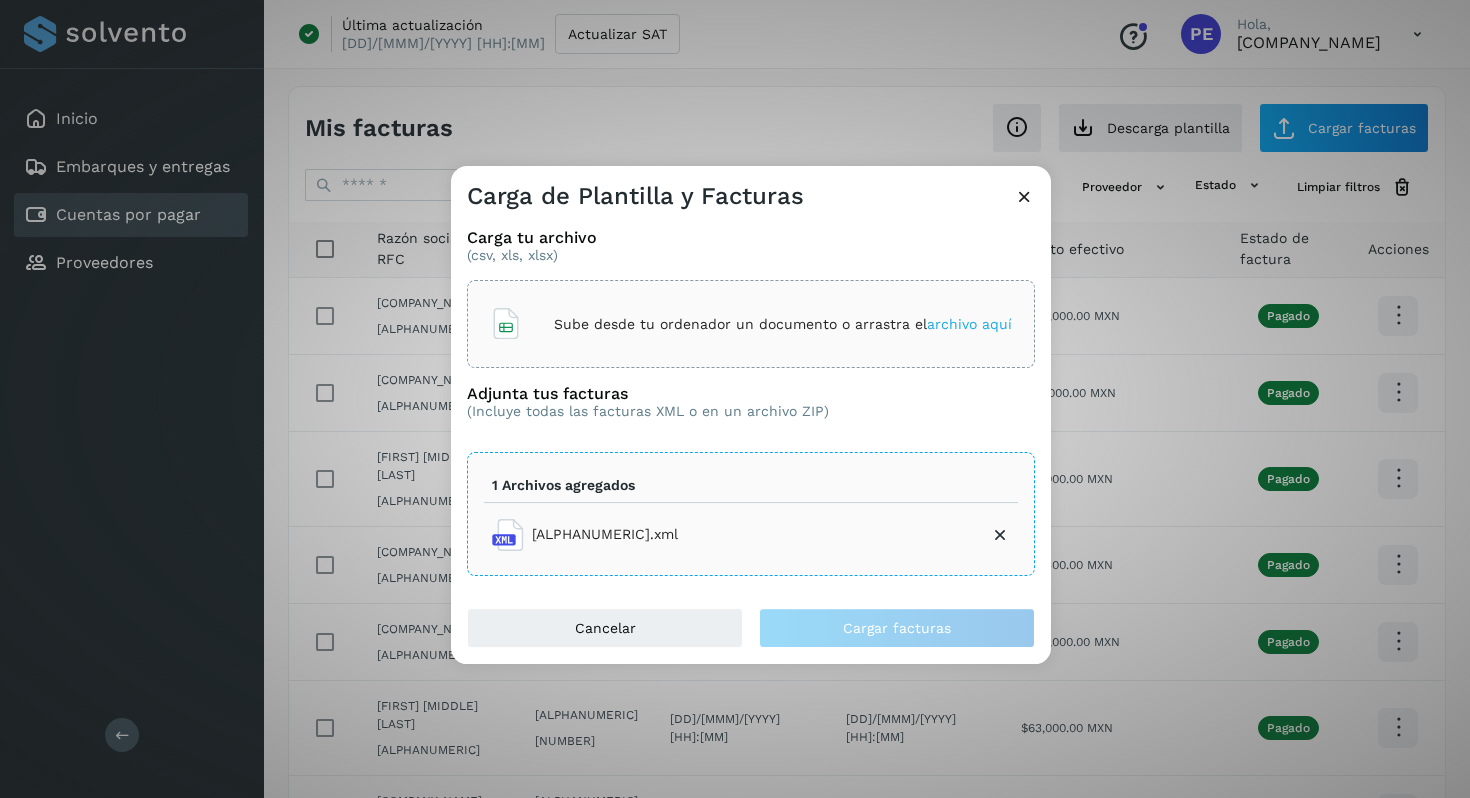 click on "archivo aquí" at bounding box center [969, 324] 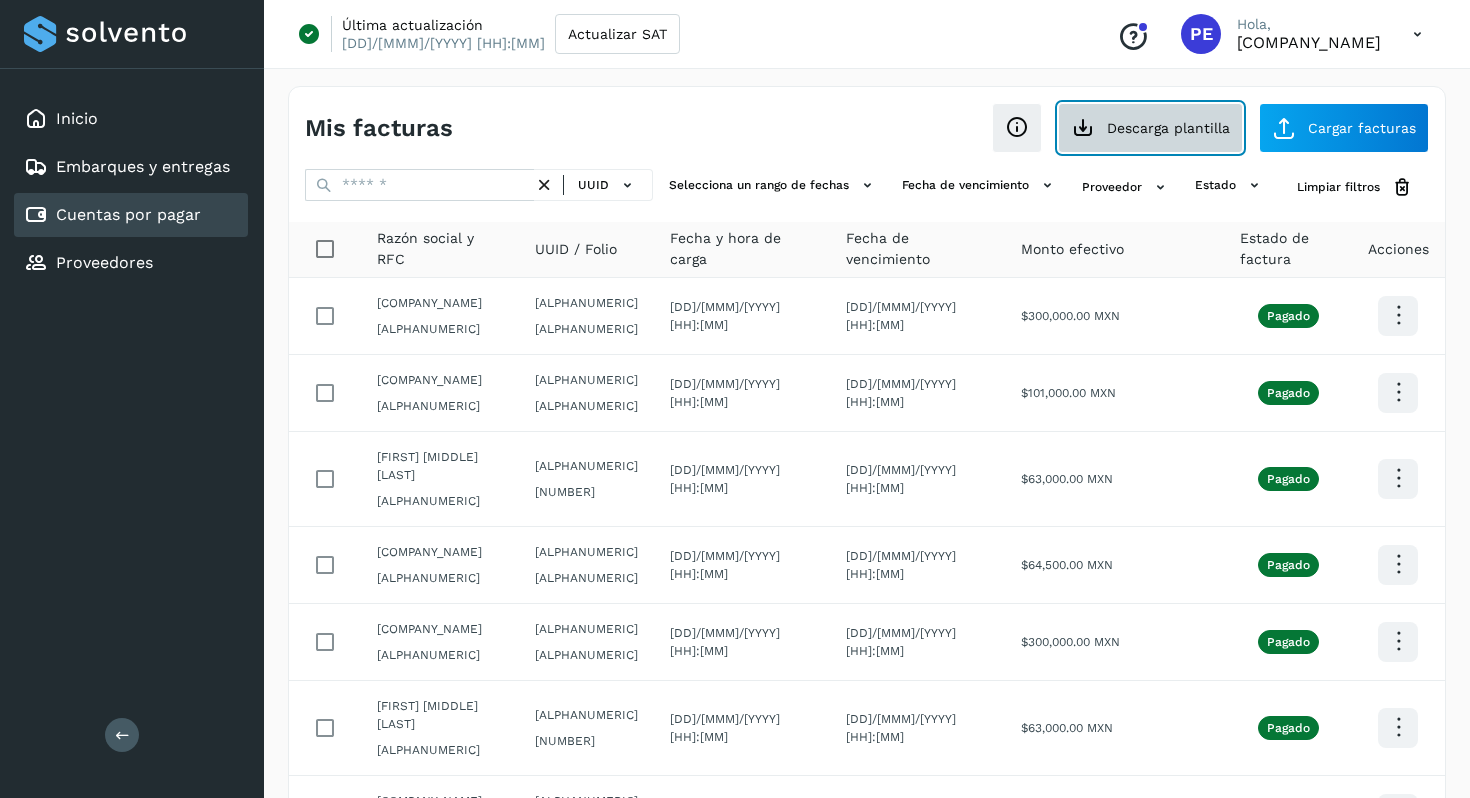 click on "Descarga plantilla" 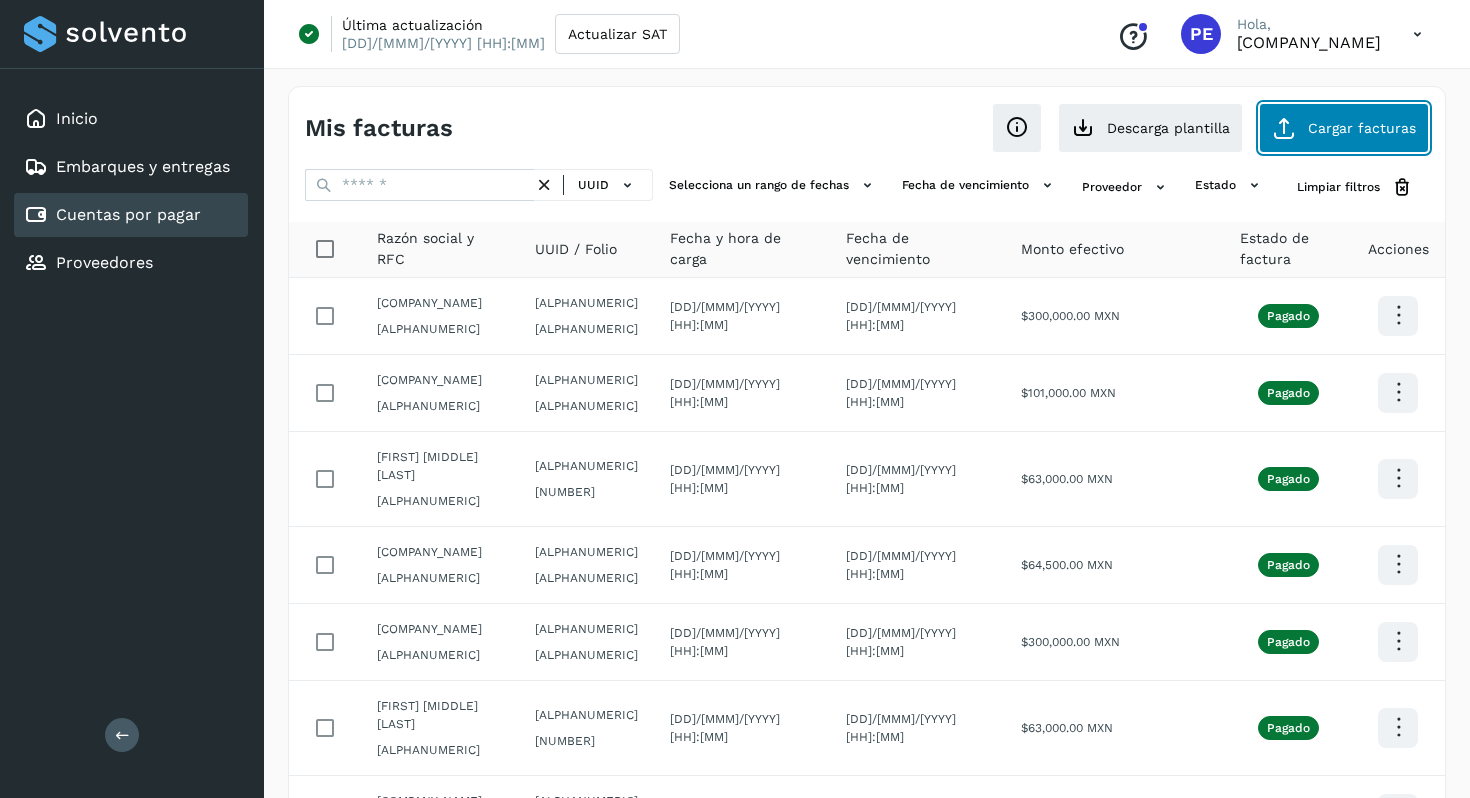 click on "Cargar facturas" 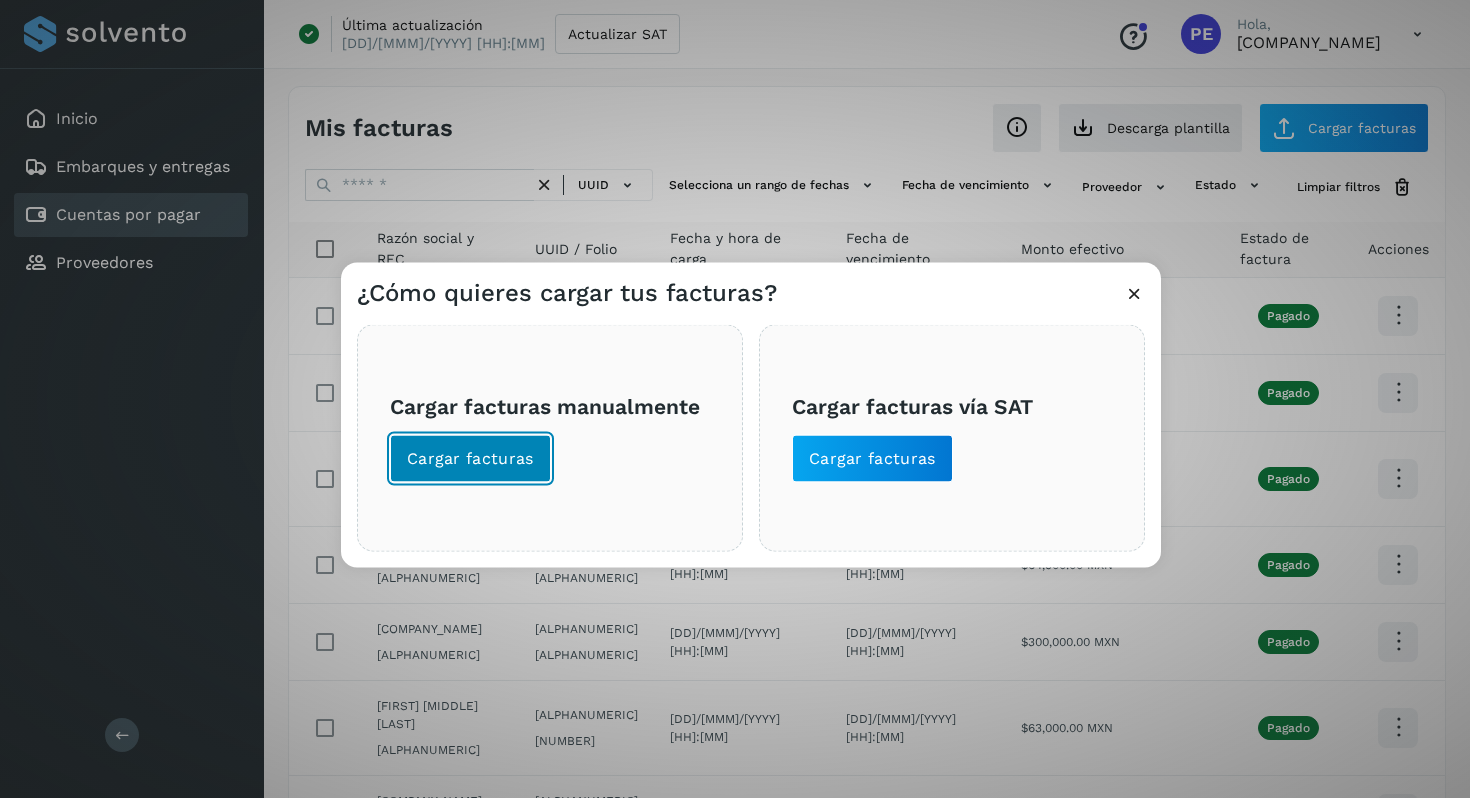 click on "Cargar facturas" at bounding box center [470, 459] 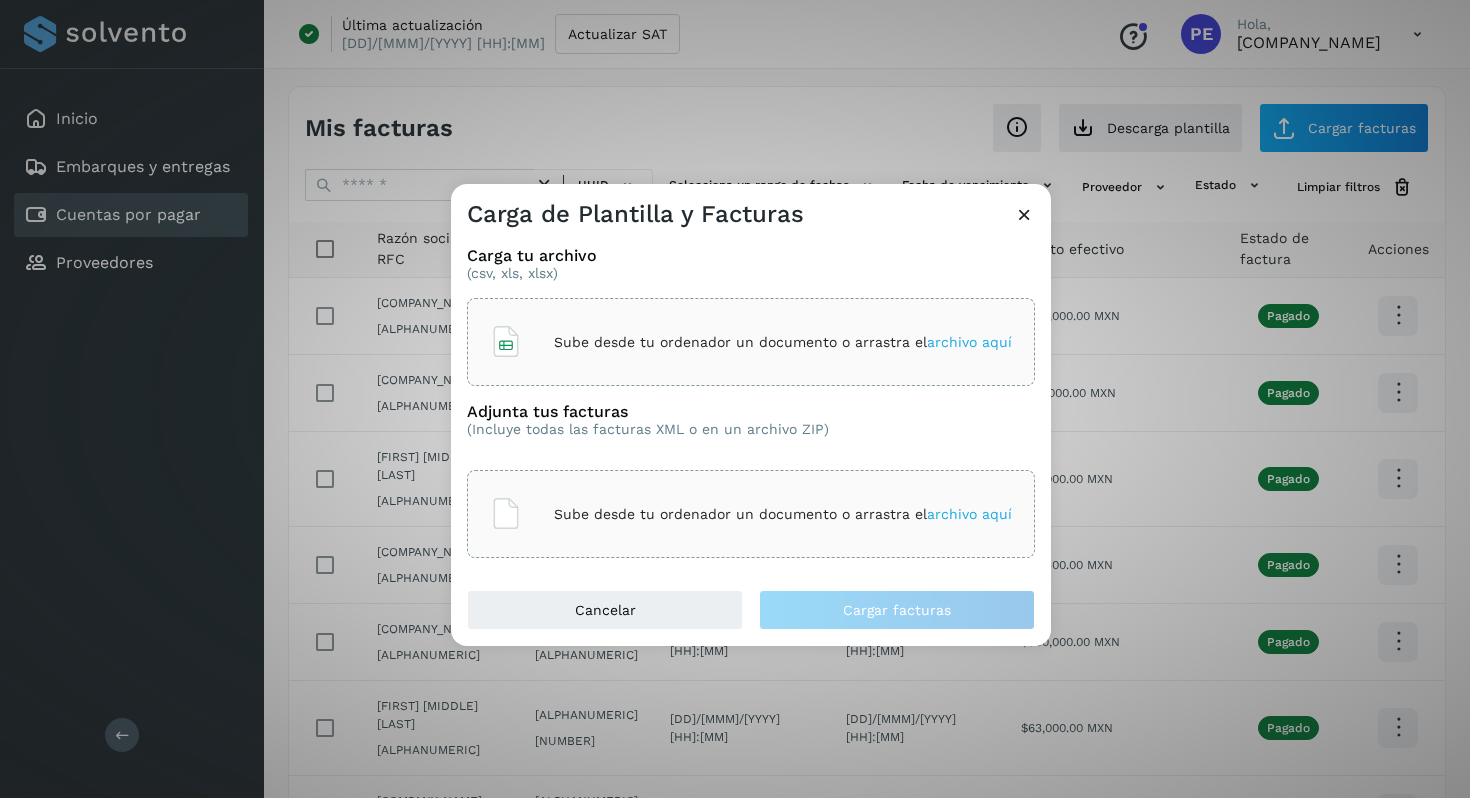 click on "Sube desde tu ordenador un documento o arrastra el  archivo aquí" 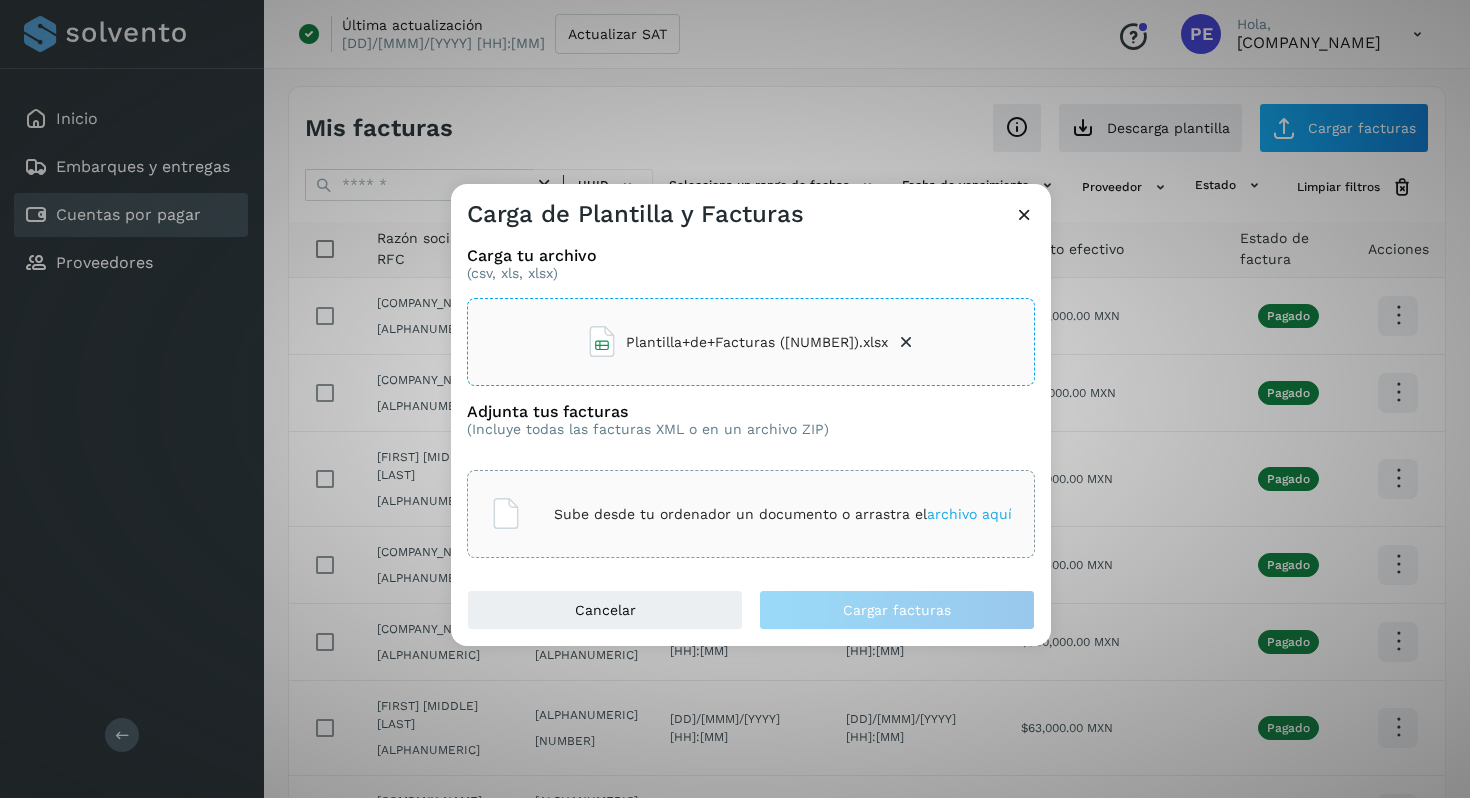 click on "Sube desde tu ordenador un documento o arrastra el  archivo aquí" 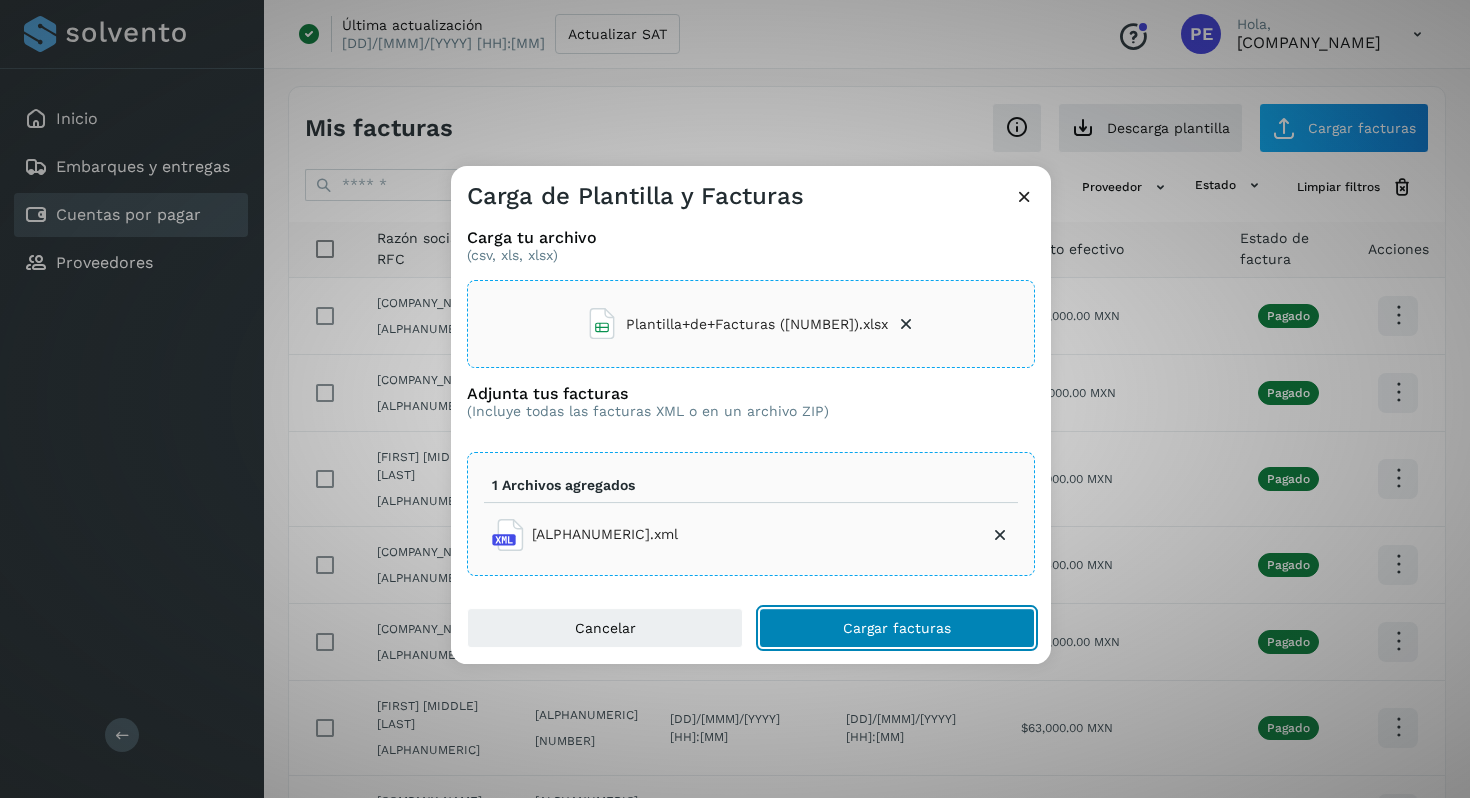click on "Cargar facturas" 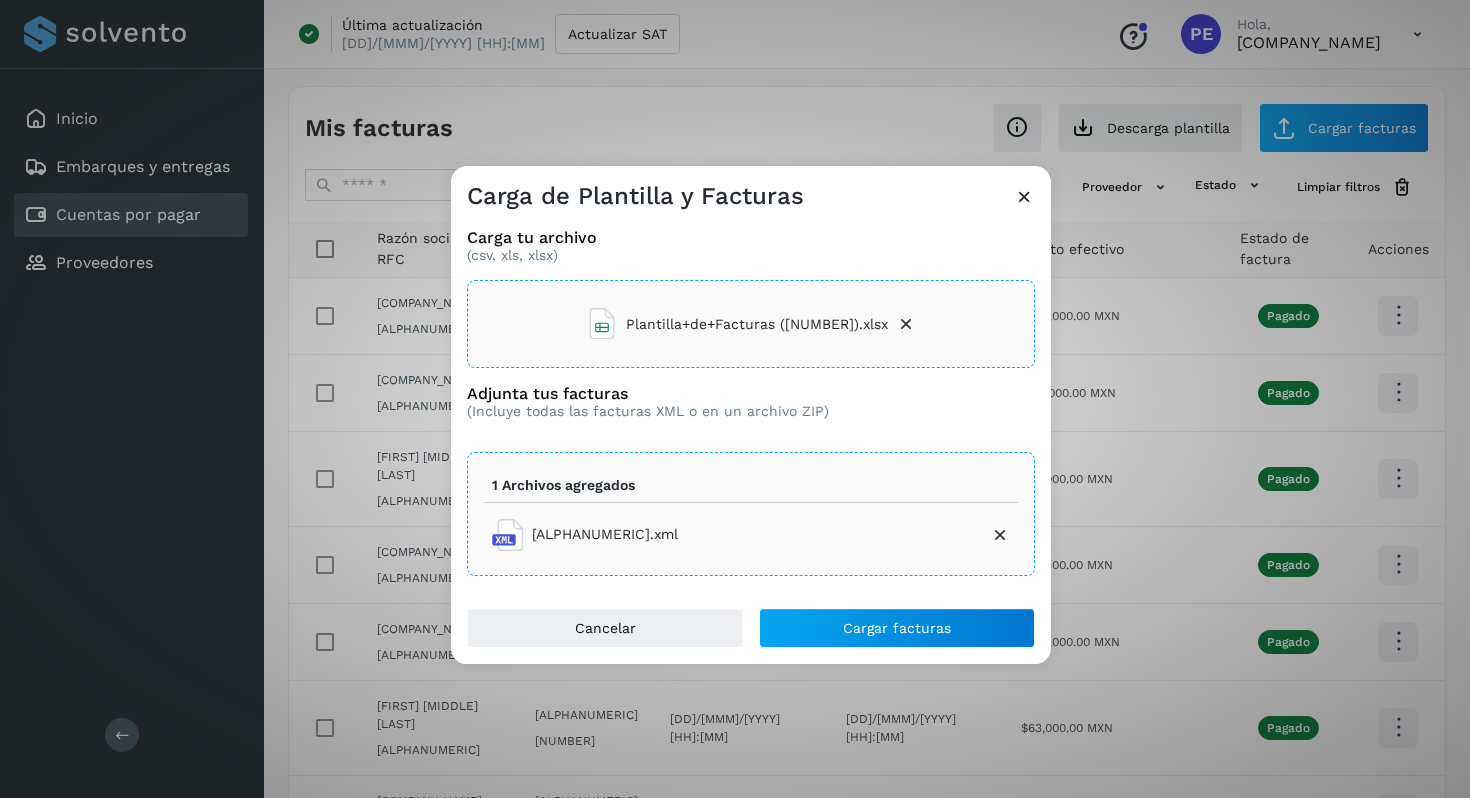 click on "Plantilla+de+Facturas ([NUMBER]).xlsx" at bounding box center (757, 324) 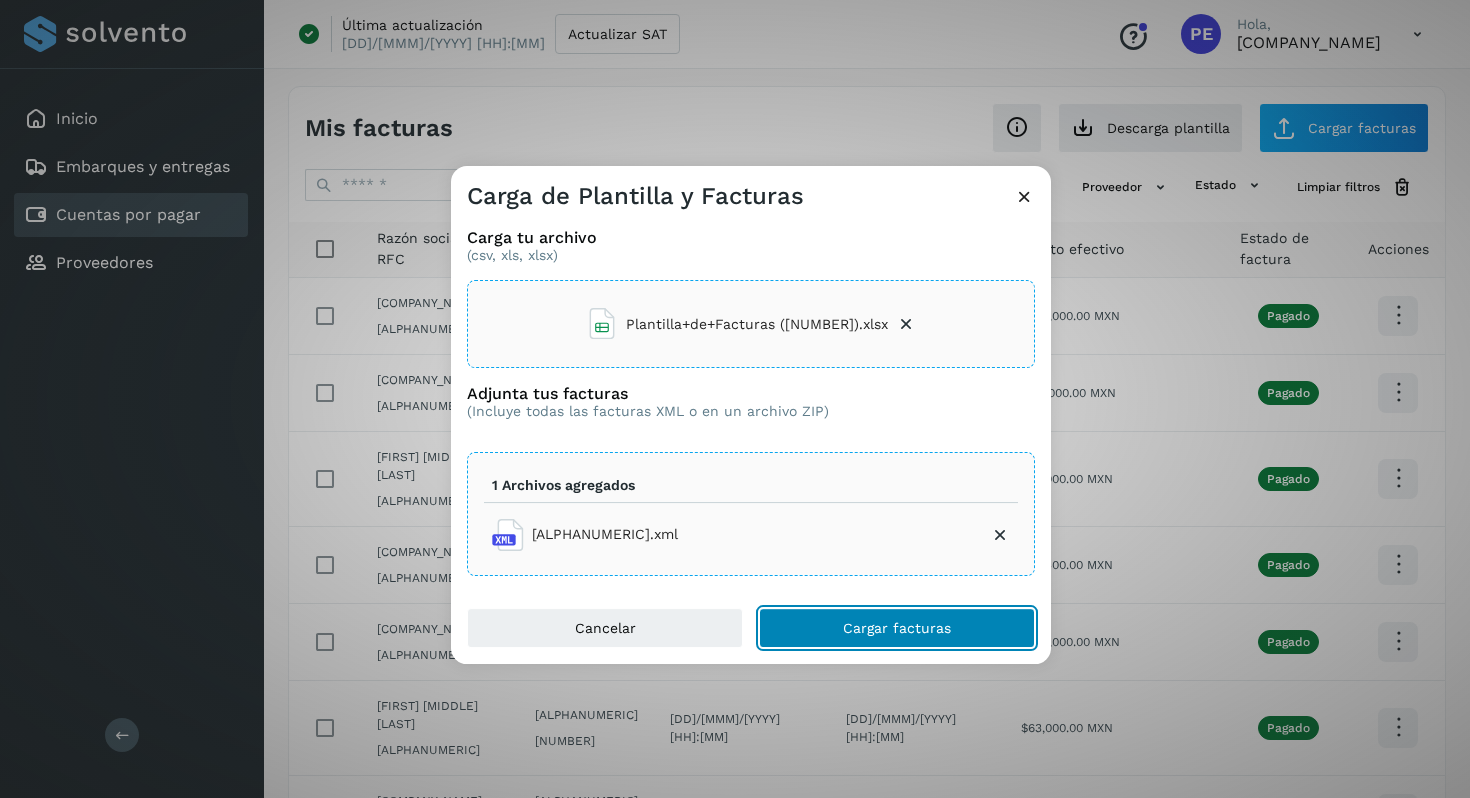 click on "Cargar facturas" 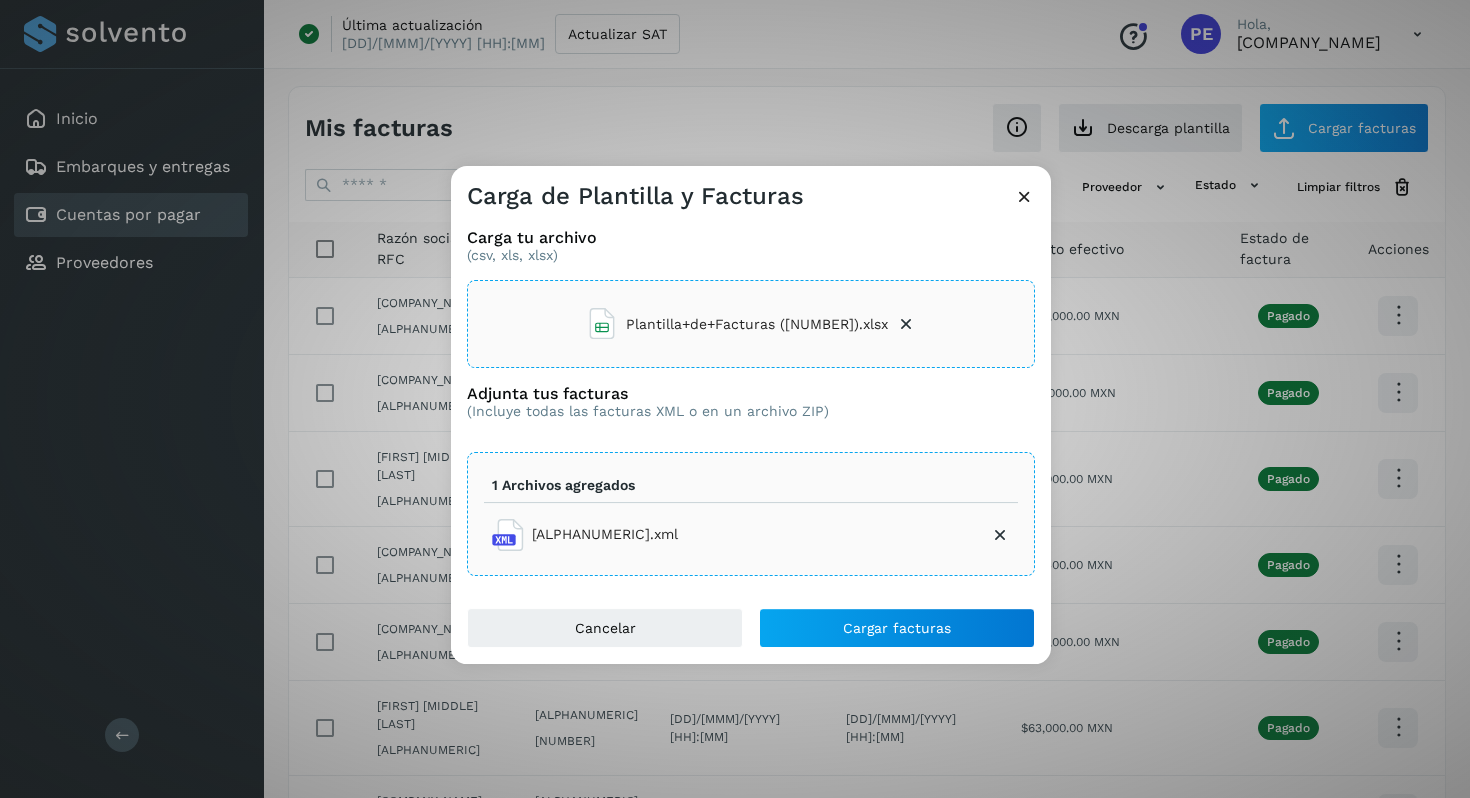 click at bounding box center (906, 324) 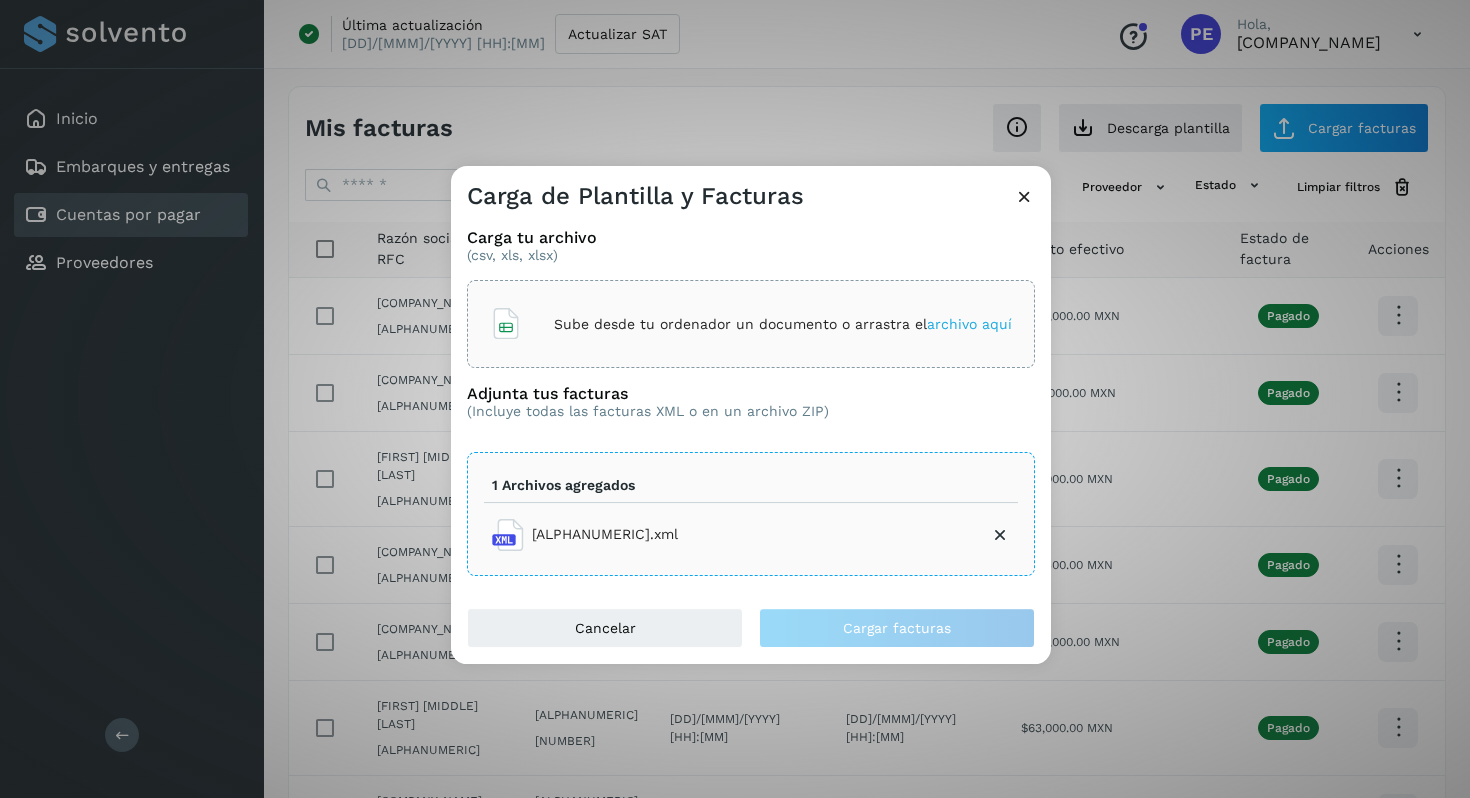 click on "Sube desde tu ordenador un documento o arrastra el  archivo aquí" at bounding box center [783, 324] 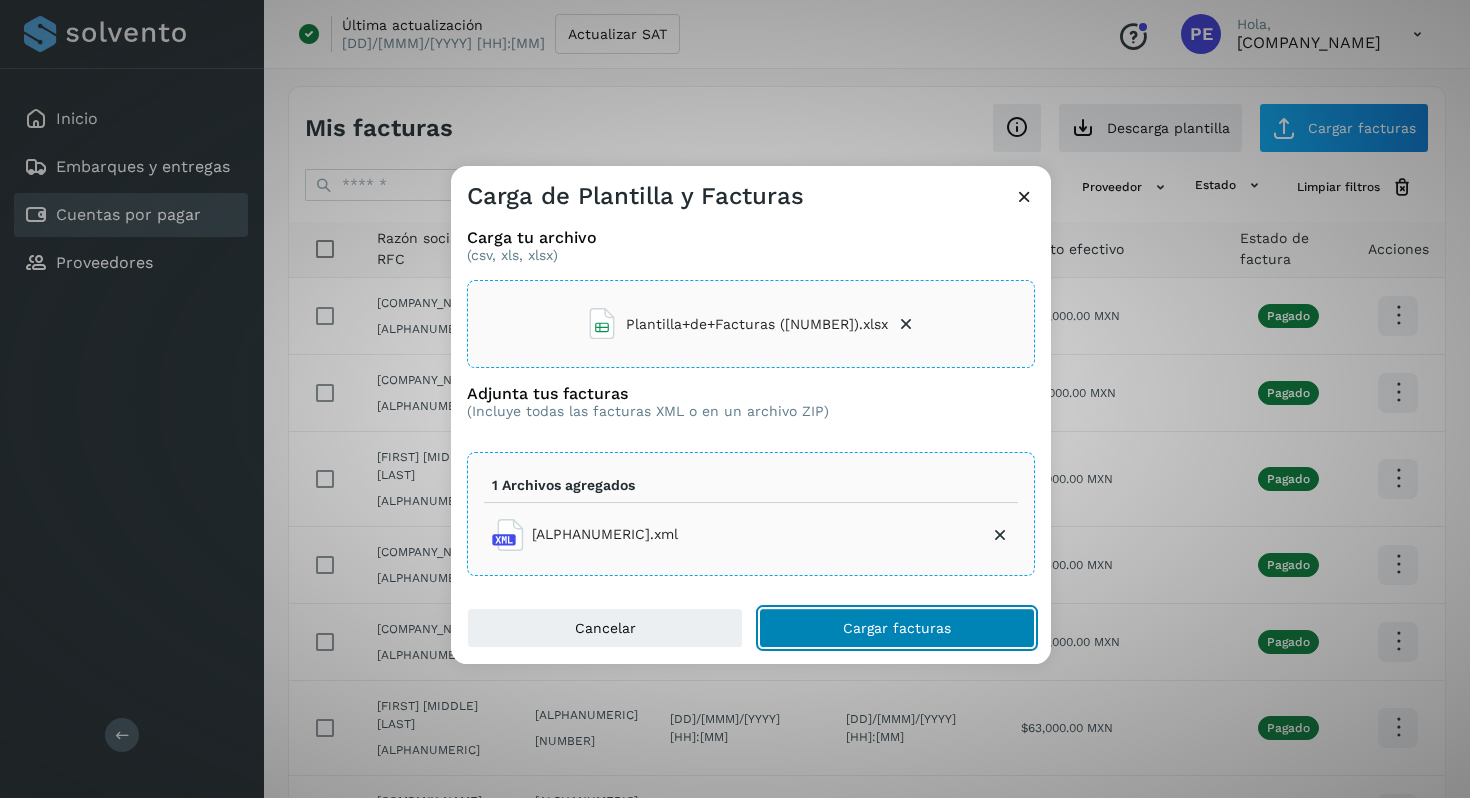 click on "Cargar facturas" 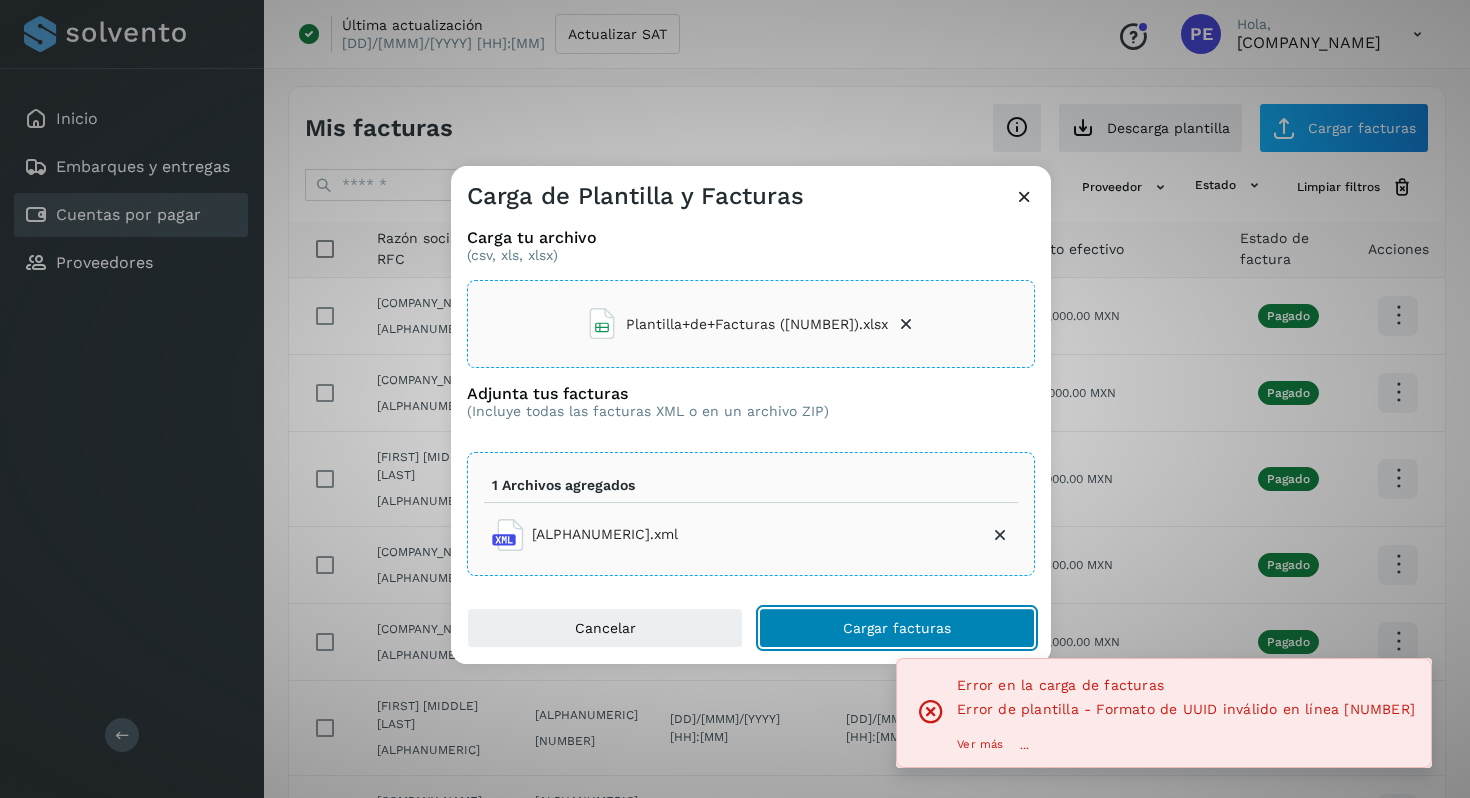 click on "Cargar facturas" 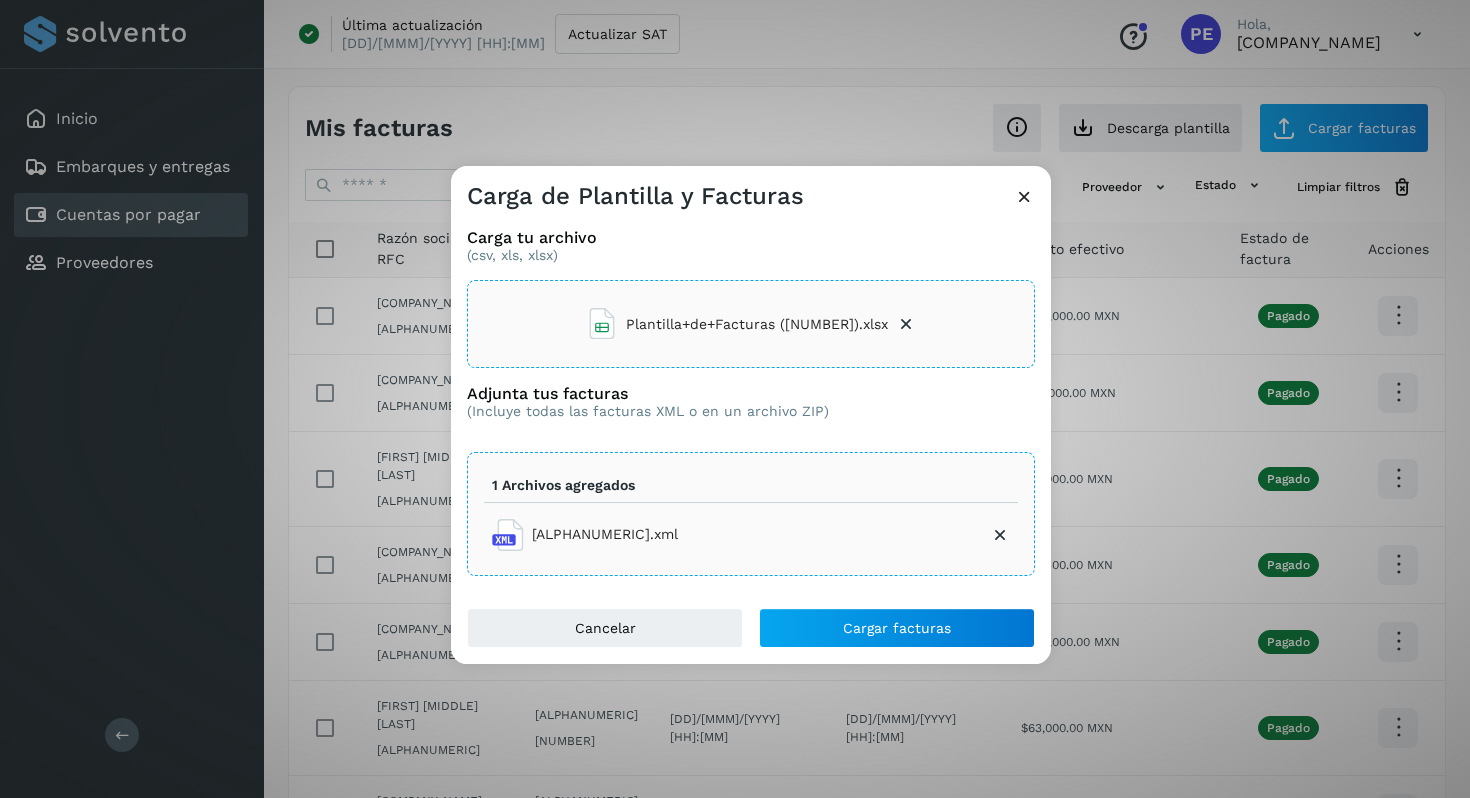 click on "Plantilla+de+Facturas ([NUMBER]).xlsx" 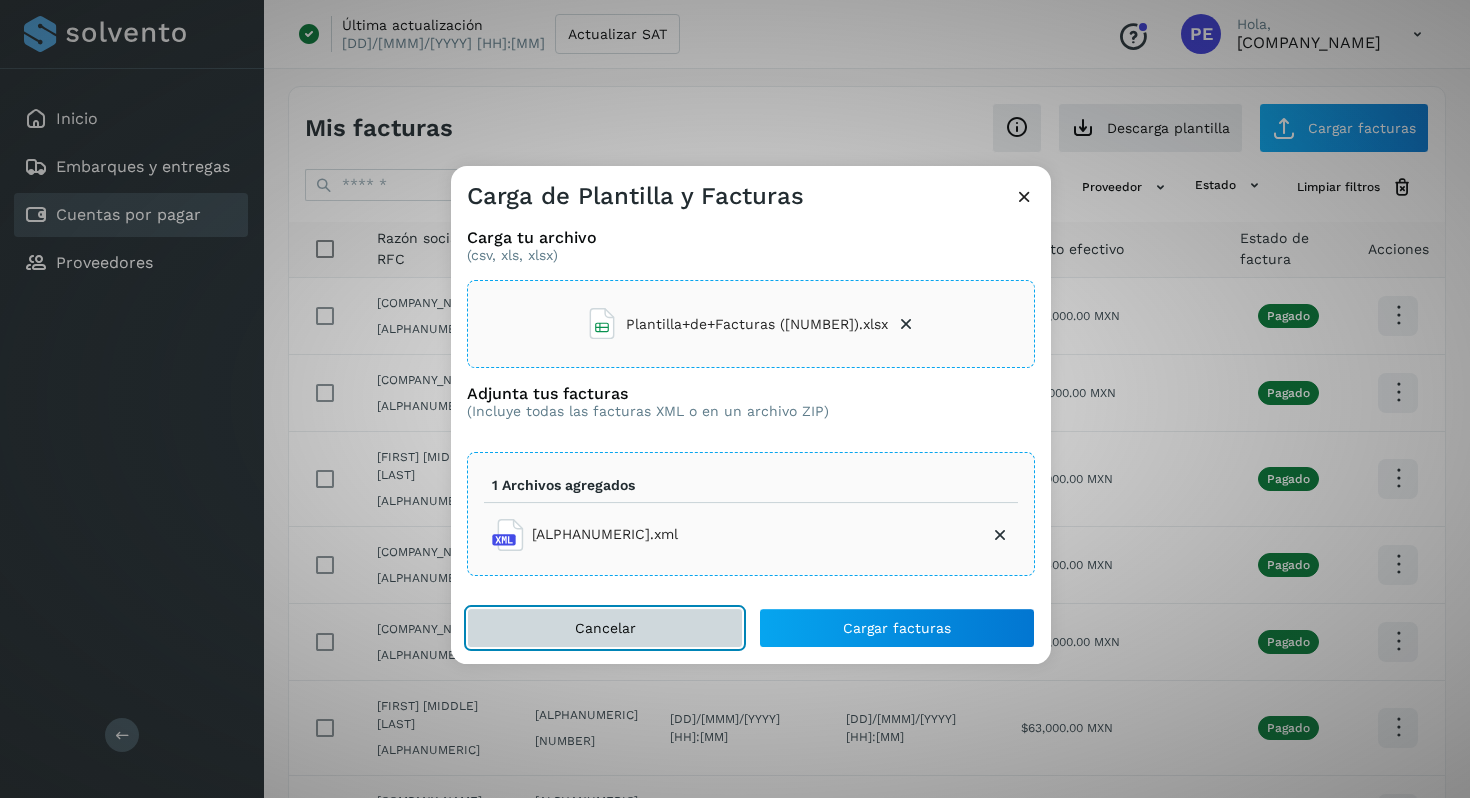 click on "Cancelar" 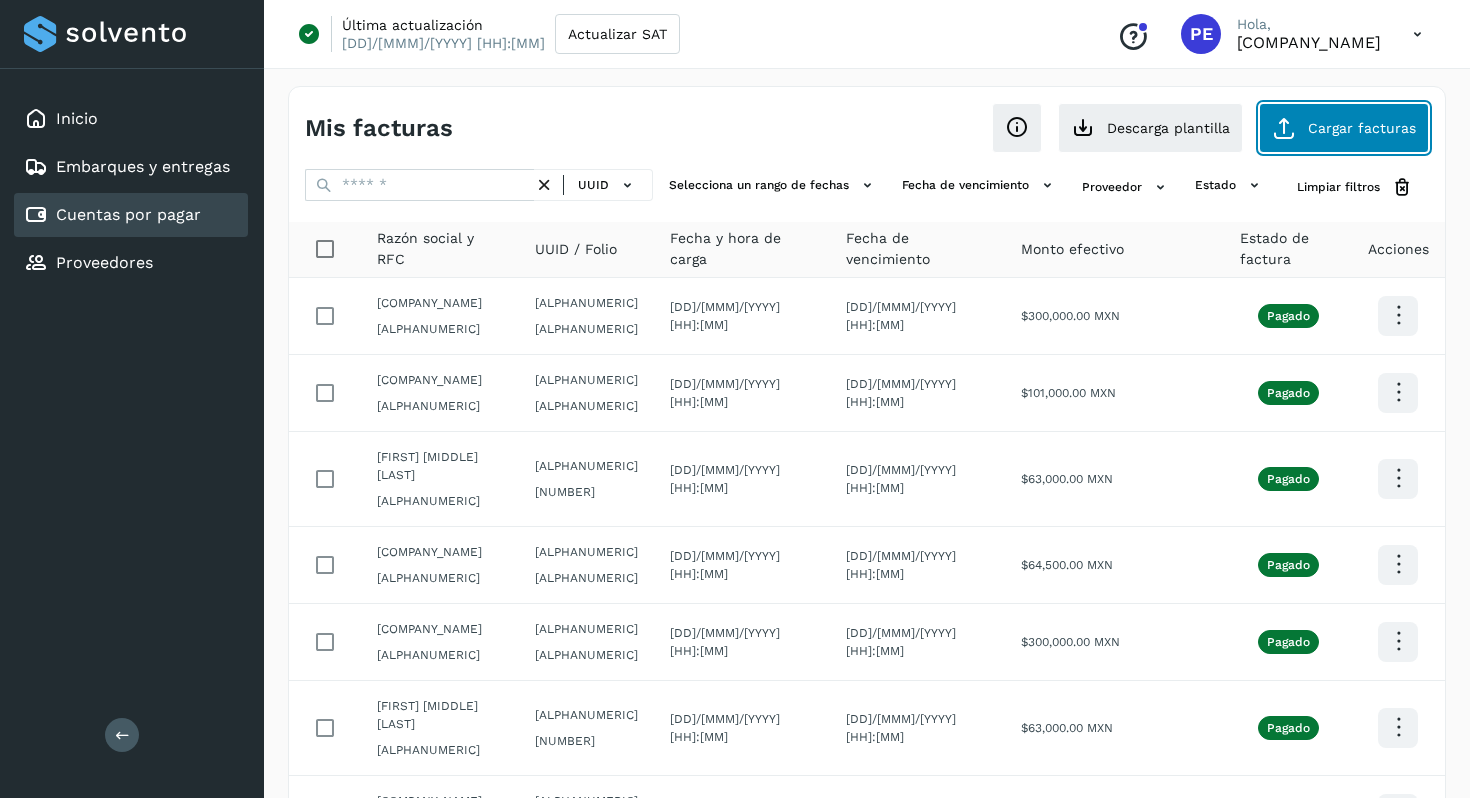 click on "Cargar facturas" 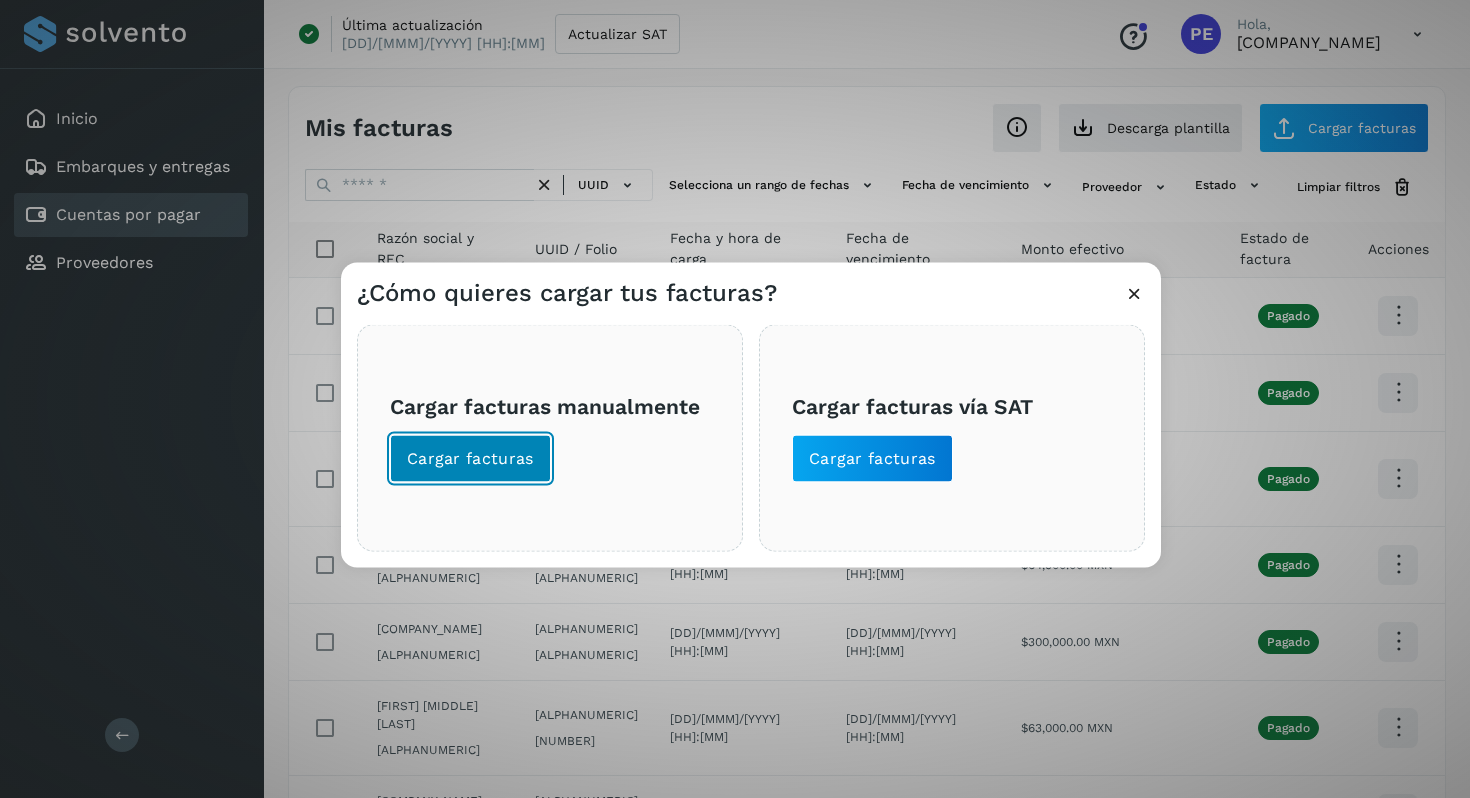 click on "Cargar facturas" 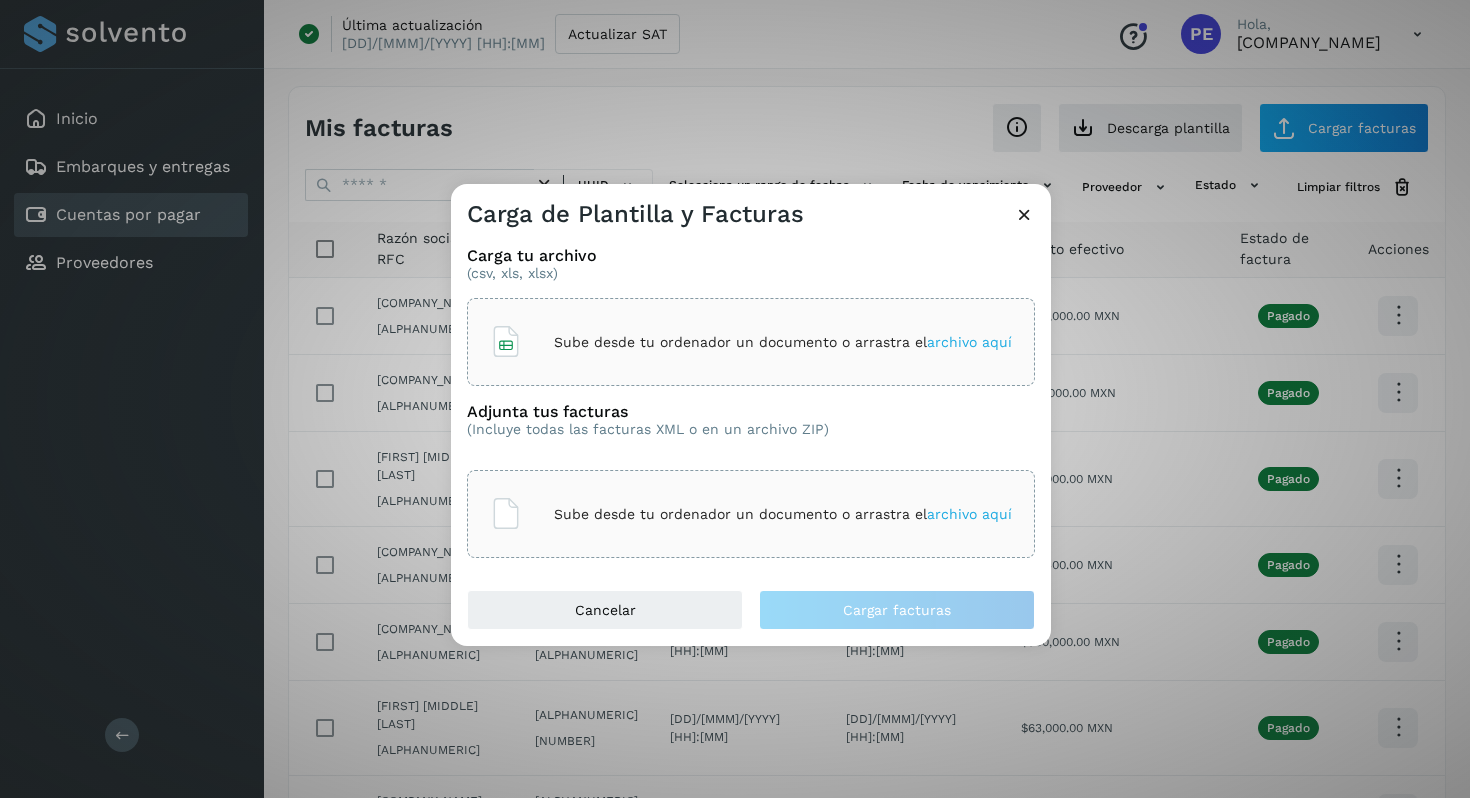 click on "Sube desde tu ordenador un documento o arrastra el  archivo aquí" at bounding box center [783, 342] 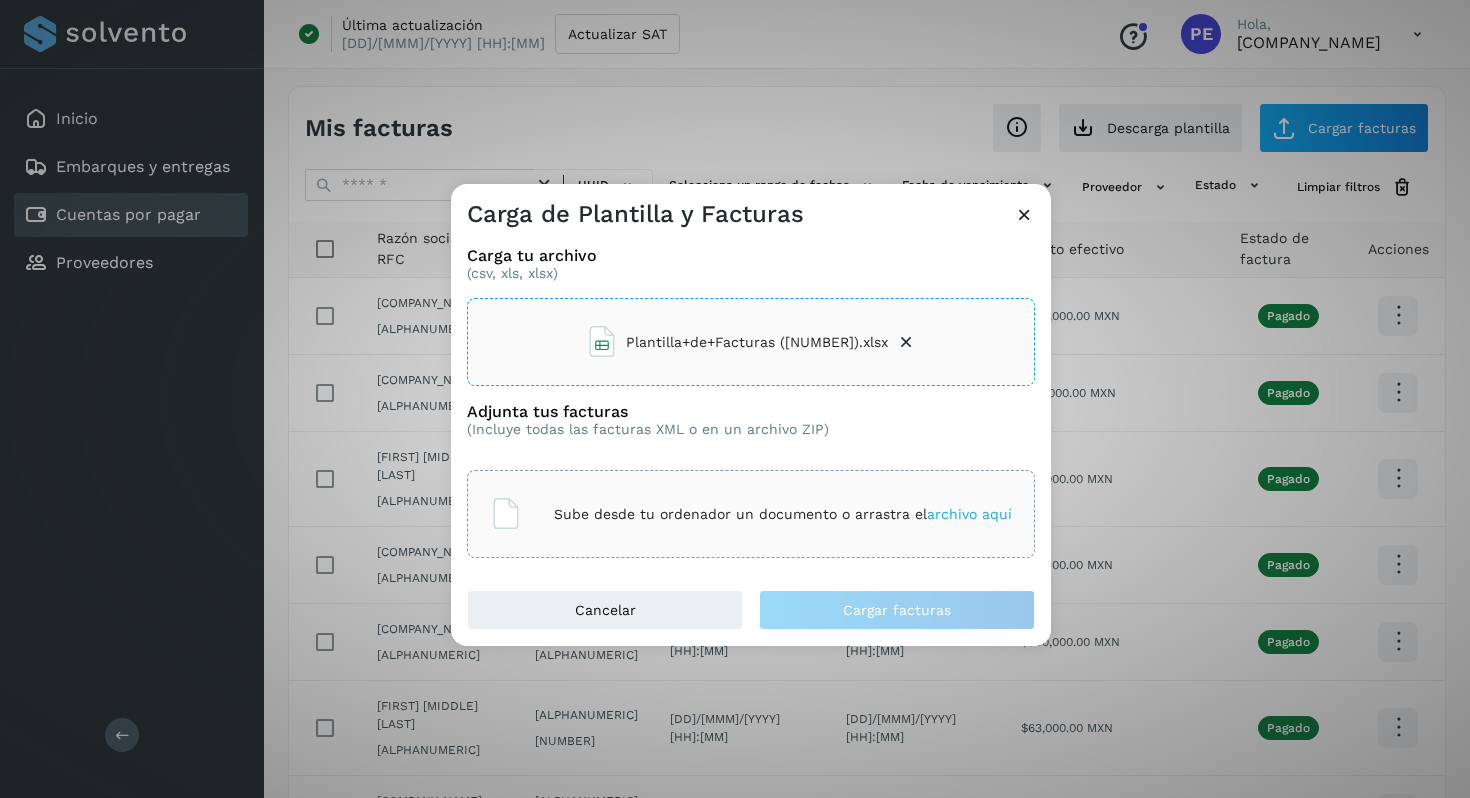 click on "Sube desde tu ordenador un documento o arrastra el  archivo aquí" 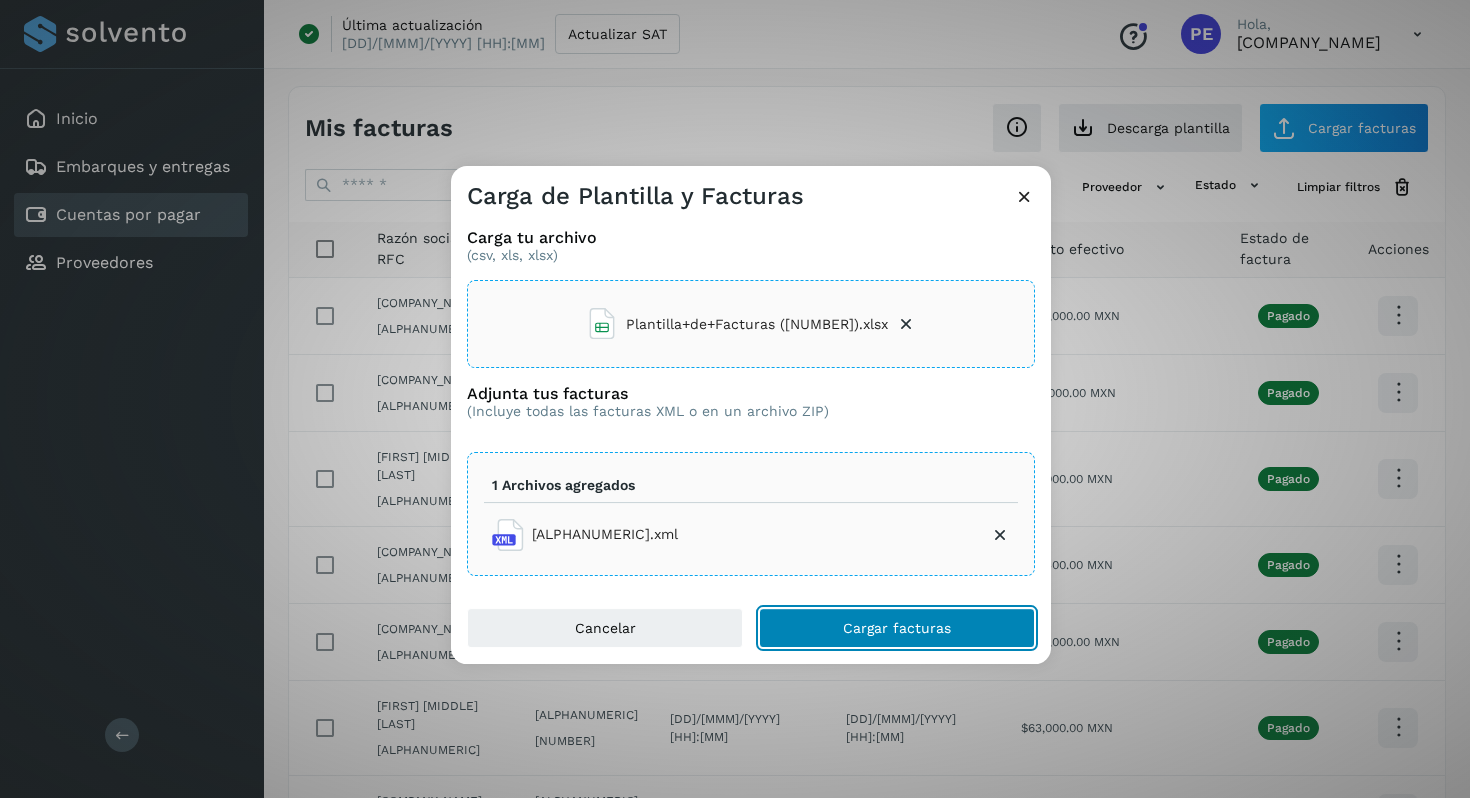 click on "Cargar facturas" 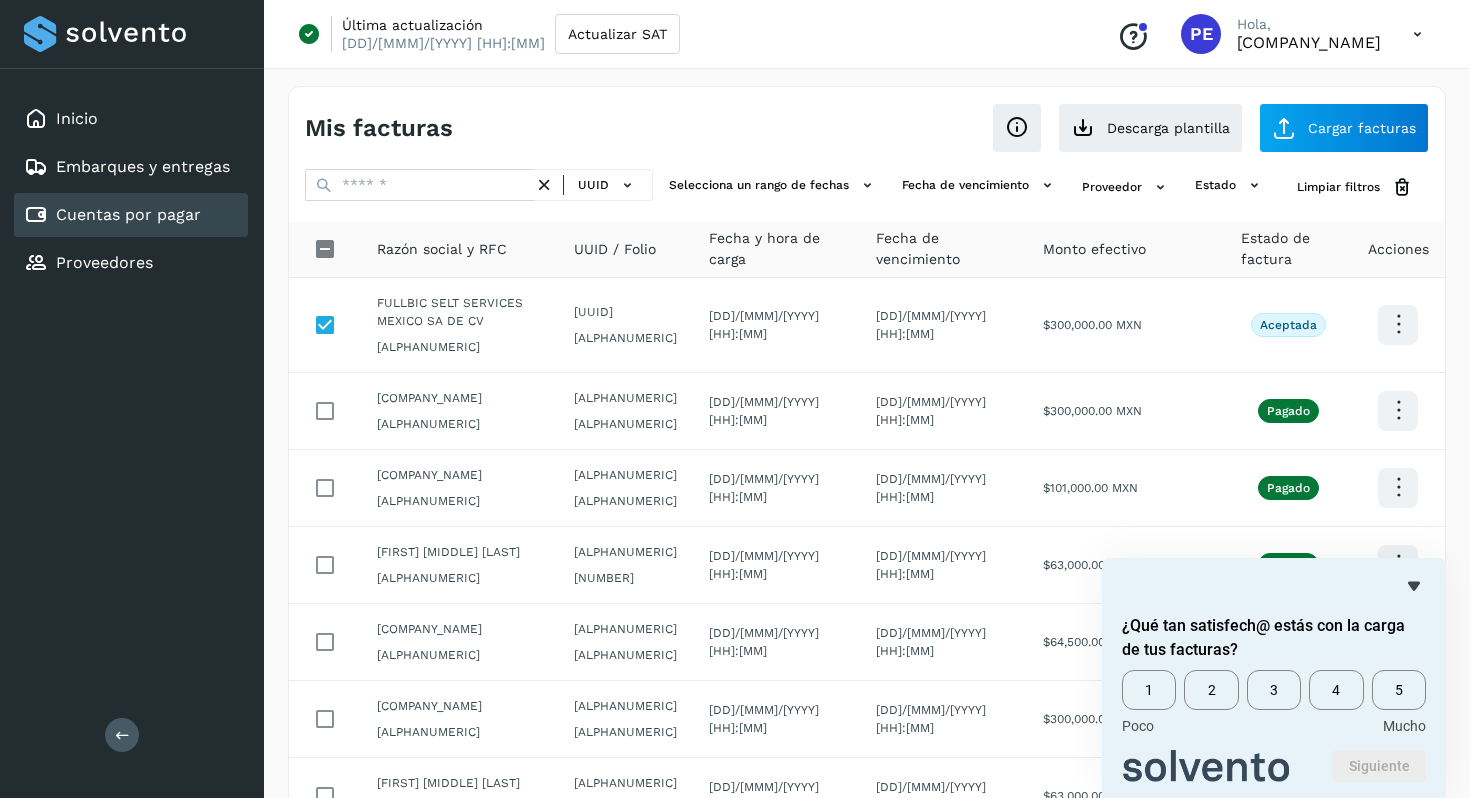 click on "Mis facturas
Ver instrucciones para cargar Facturas
Descarga plantilla Cargar facturas UUID Selecciona un rango de fechas
Selecciona el rango de fechas en el que se carga la factura.
Fecha de vencimiento
Selecciona rango de fechas cuando vence la factura
Proveedor estado Limpiar filtros Razón social y RFC UUID / Folio Fecha y hora de carga Fecha de vencimiento Monto efectivo Estado de factura Acciones [COMPANY_NAME] [RFC] [UUID] [ALPHANUMERIC] [NUMBER] [DD]/[MMM]/[YYYY] [HH]:[MM] [DD]/[MMM]/[YYYY] [HH]:[MM] [CURRENCY][NUMBER] [STATE] [COMPANY_NAME] [RFC] [UUID] [ALPHANUMERIC] [DD]/[MMM]/[YYYY] [HH]:[MM] [DD]/[MMM]/[YYYY] [HH]:[MM] [CURRENCY][NUMBER] [STATE] [COMPANY_NAME] [RFC] [UUID] [ALPHANUMERIC] [DD]/[MMM]/[YYYY] [HH]:[MM] [DD]/[MMM]/[YYYY] [HH]:[MM] [CURRENCY][NUMBER] [STATE] [FIRST] [MIDDLE] [LAST] [RFC] [UUID] [NUMBER] [DD]/[MMM]/[YYYY] [HH]:[MM] [DD]/[MMM]/[YYYY] [HH]:[MM] **" at bounding box center [867, 653] 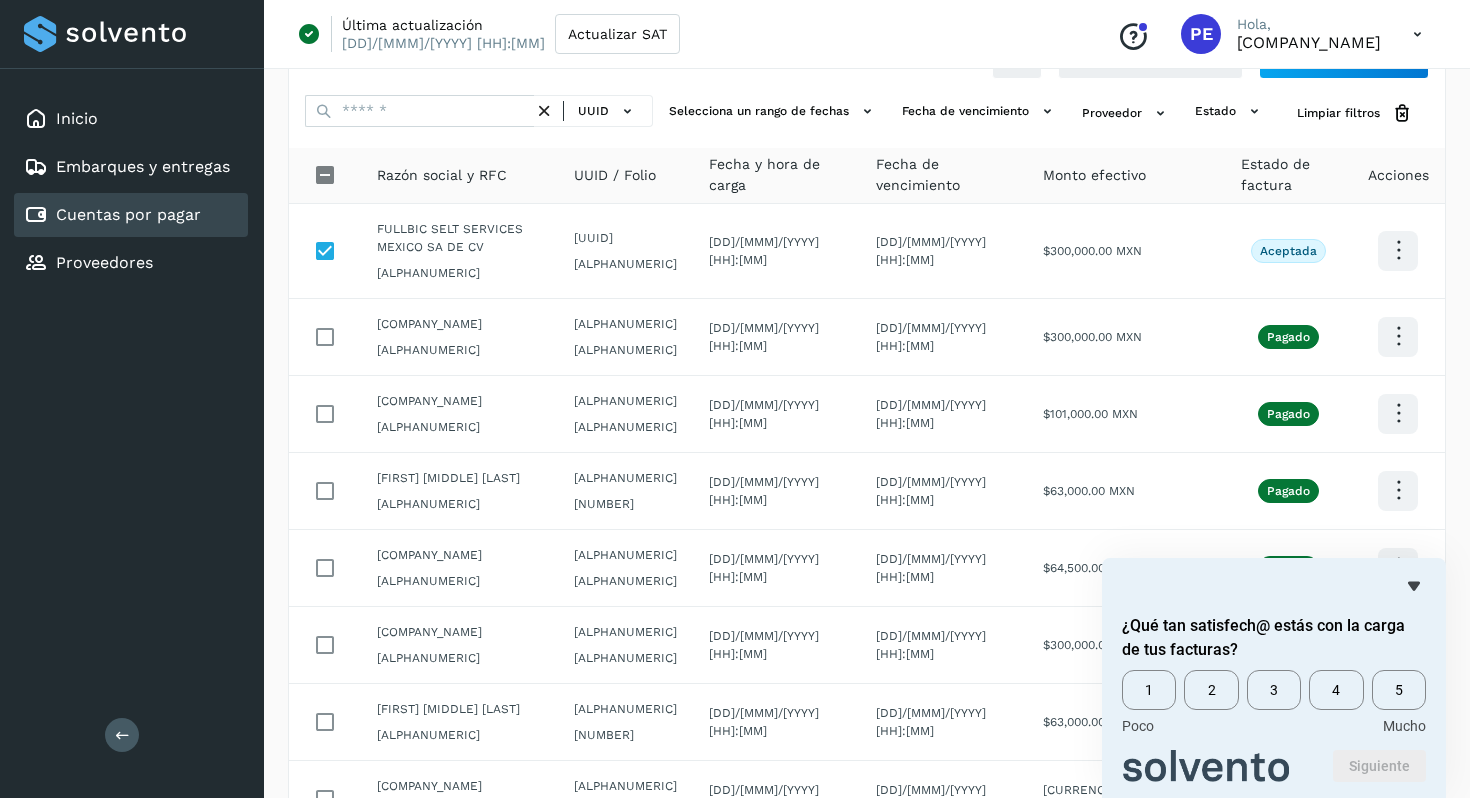scroll, scrollTop: 80, scrollLeft: 0, axis: vertical 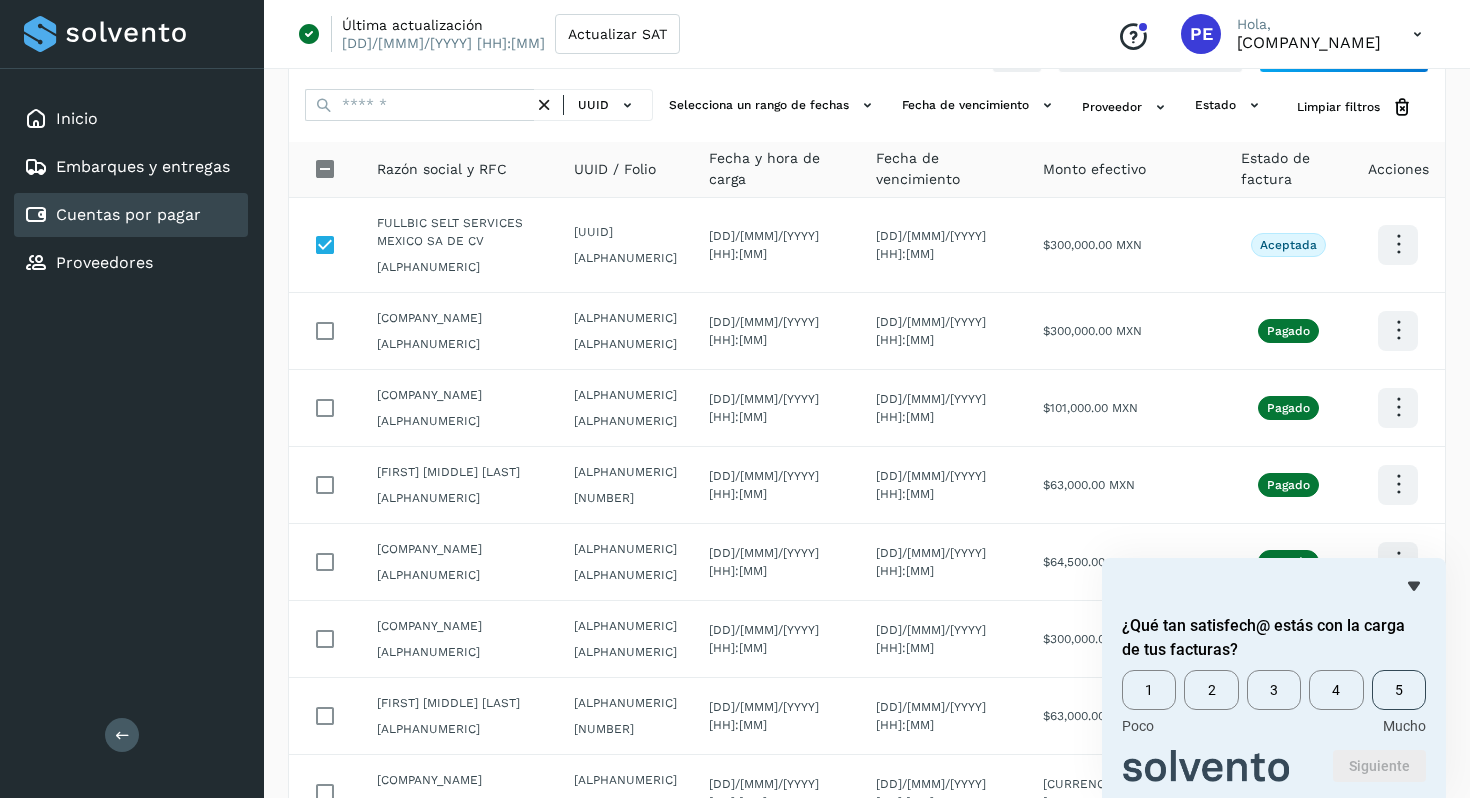 click on "5" at bounding box center (1399, 690) 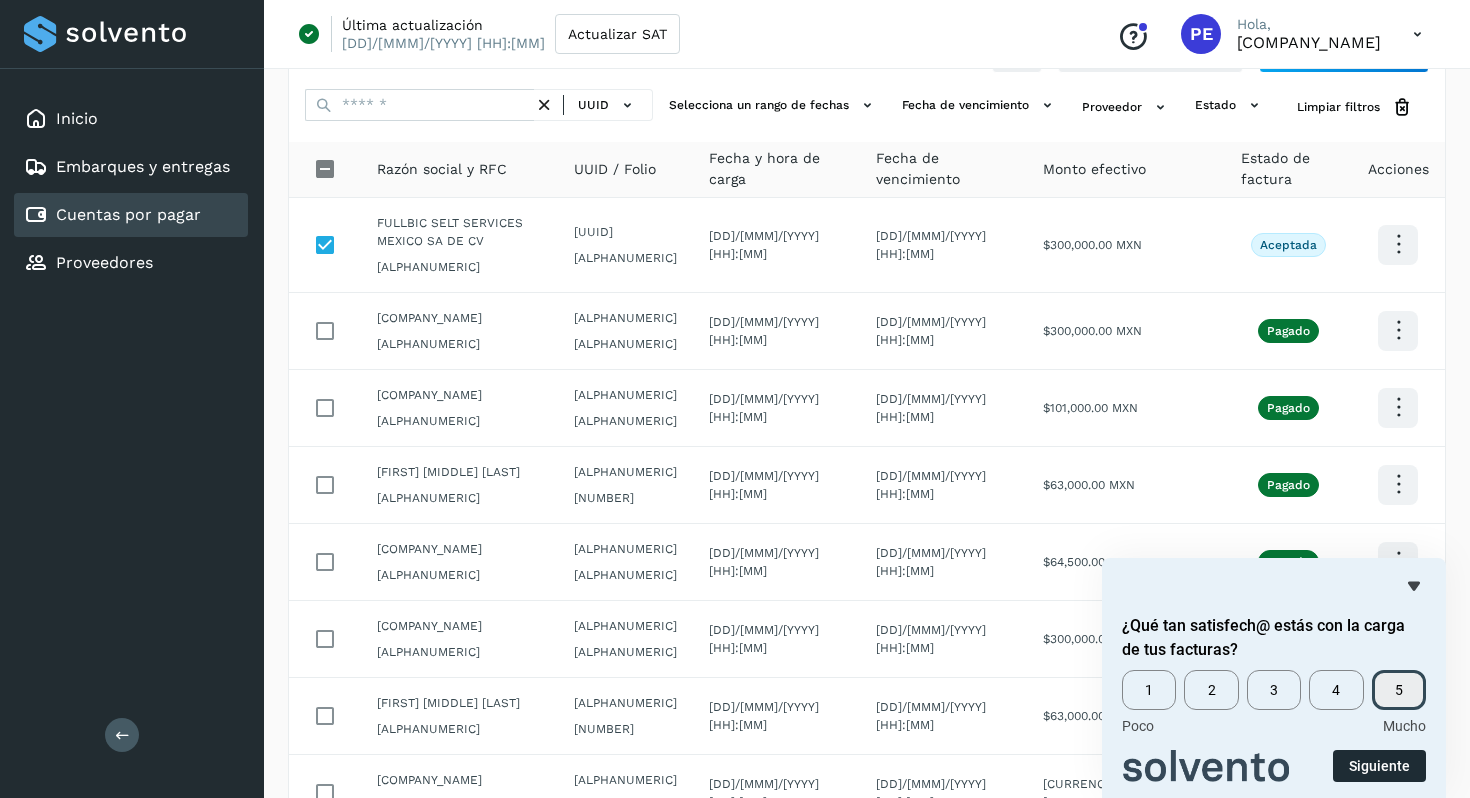 click on "Siguiente" at bounding box center (1379, 766) 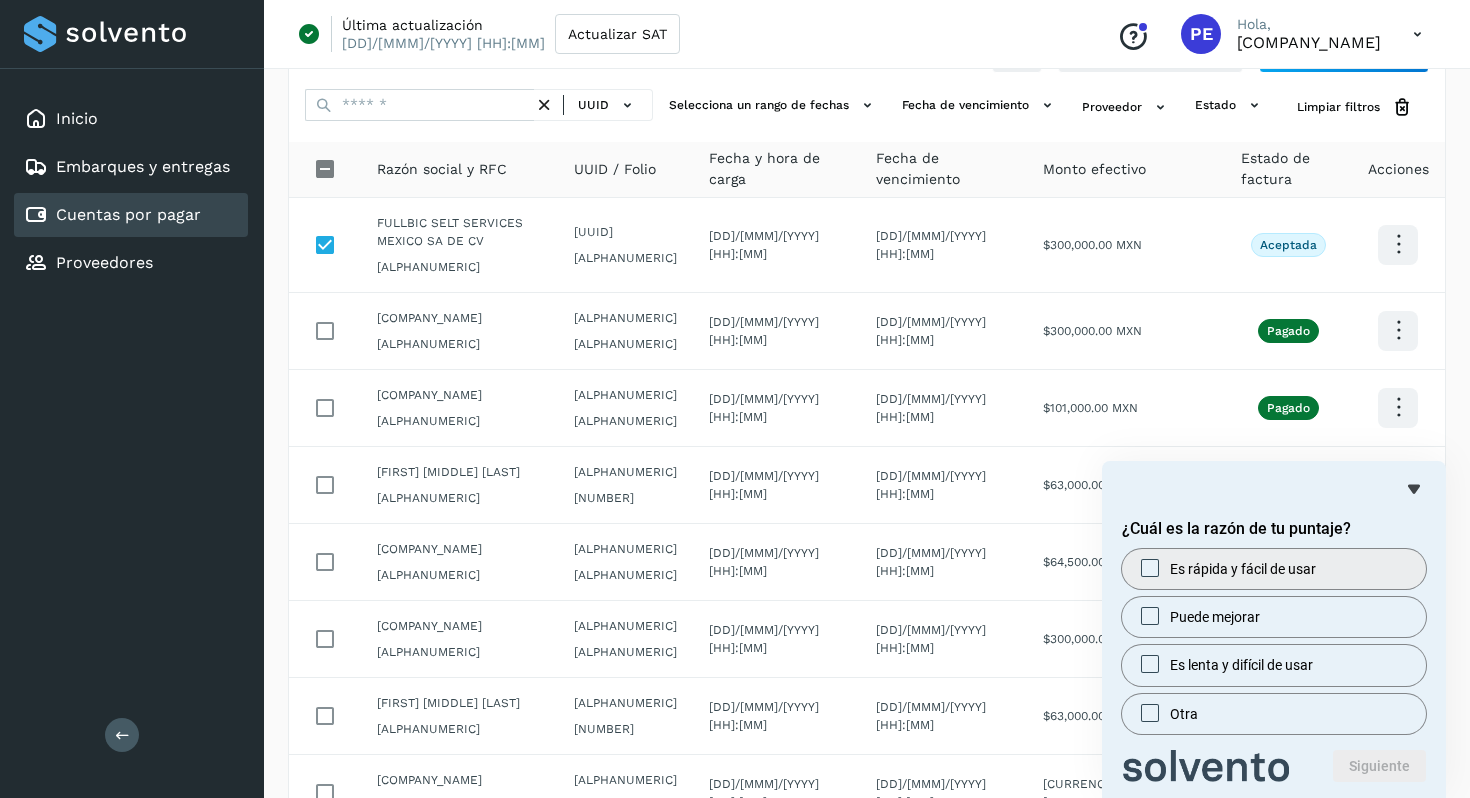click on "Es rápida y fácil de usar" at bounding box center (1243, 569) 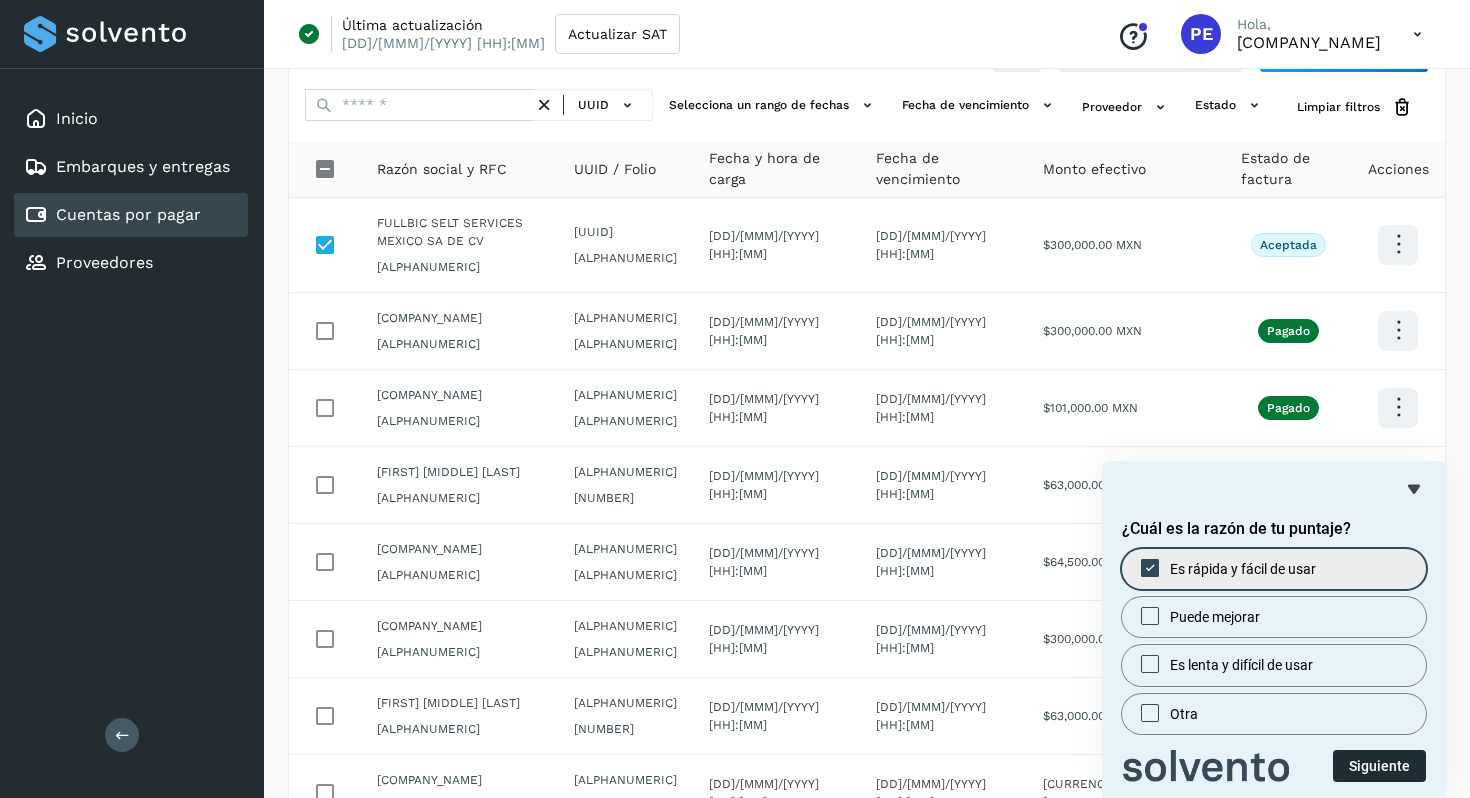click on "Siguiente" at bounding box center [1379, 766] 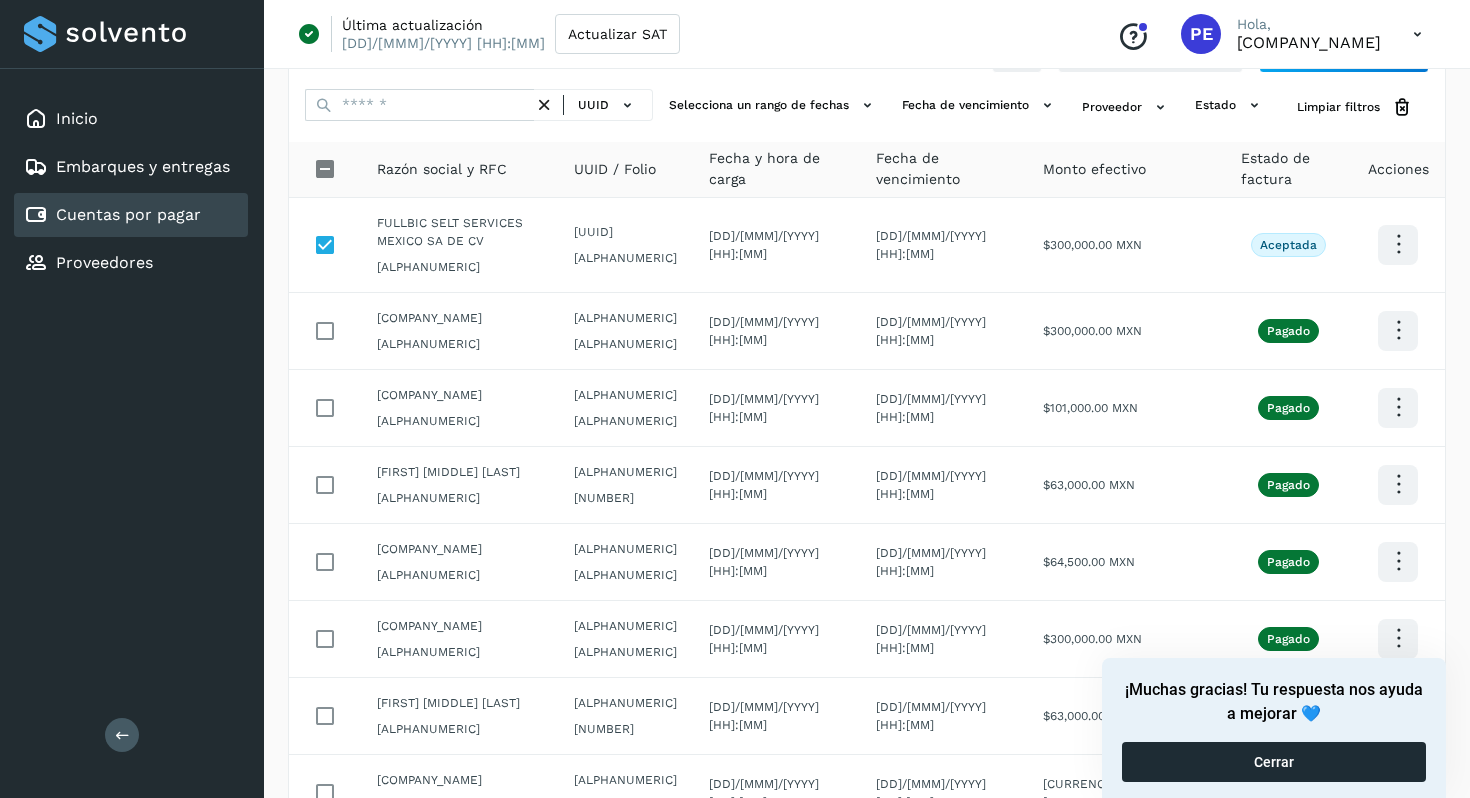 click on "Cerrar" at bounding box center (1274, 762) 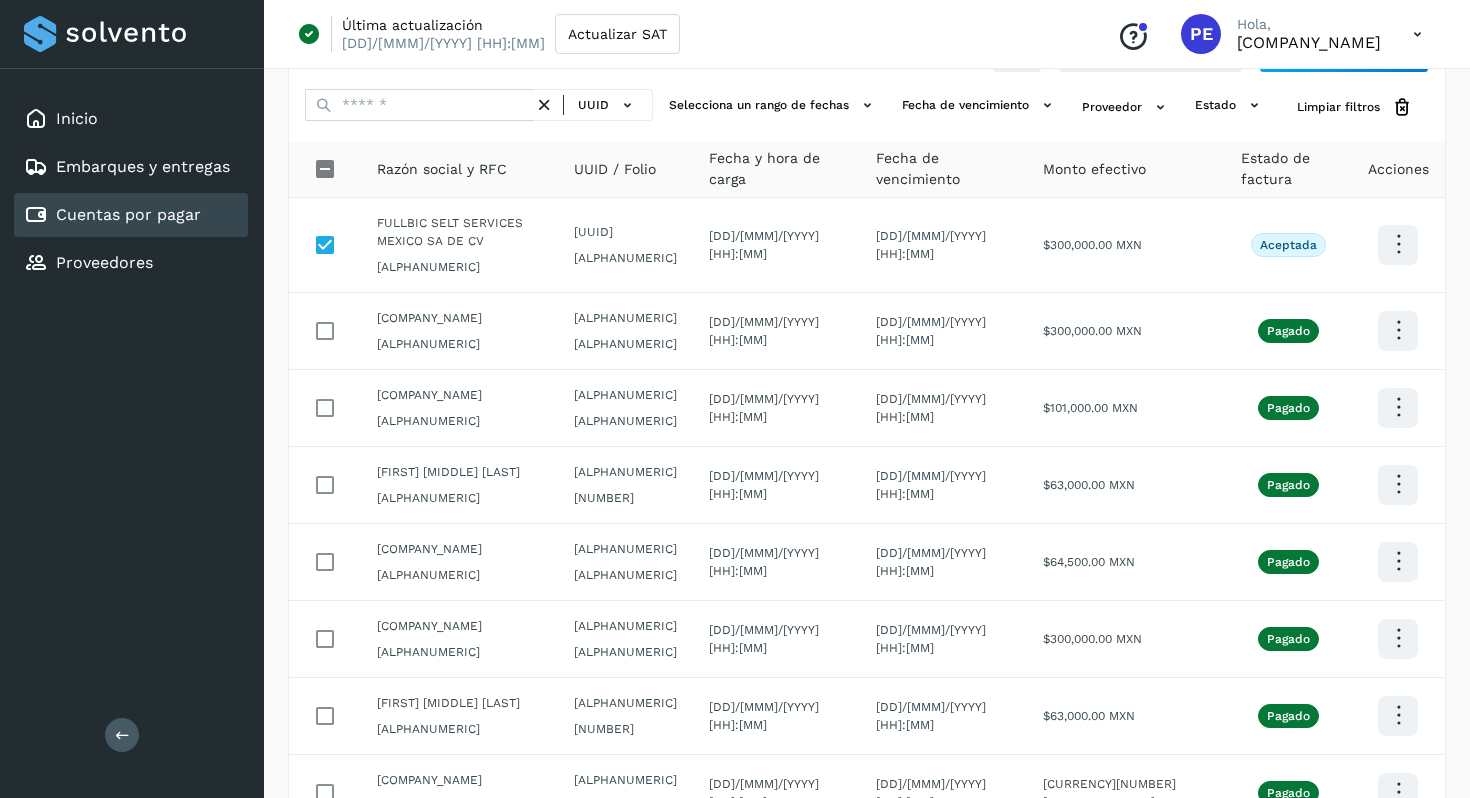 click on "Mis facturas
Ver instrucciones para cargar Facturas
Descarga plantilla Cargar facturas UUID Selecciona un rango de fechas
Selecciona el rango de fechas en el que se carga la factura.
Fecha de vencimiento
Selecciona rango de fechas cuando vence la factura
Proveedor estado Limpiar filtros Razón social y RFC UUID / Folio Fecha y hora de carga Fecha de vencimiento Monto efectivo Estado de factura Acciones [COMPANY_NAME] [RFC] [UUID] [ALPHANUMERIC] [NUMBER] [DD]/[MMM]/[YYYY] [HH]:[MM] [DD]/[MMM]/[YYYY] [HH]:[MM] [CURRENCY][NUMBER] [STATE] [COMPANY_NAME] [RFC] [UUID] [ALPHANUMERIC] [DD]/[MMM]/[YYYY] [HH]:[MM] [DD]/[MMM]/[YYYY] [HH]:[MM] [CURRENCY][NUMBER] [STATE] [COMPANY_NAME] [RFC] [UUID] [ALPHANUMERIC] [DD]/[MMM]/[YYYY] [HH]:[MM] [DD]/[MMM]/[YYYY] [HH]:[MM] [CURRENCY][NUMBER] [STATE] [FIRST] [MIDDLE] [LAST] [RFC] [UUID] [NUMBER] [DD]/[MMM]/[YYYY] [HH]:[MM] [DD]/[MMM]/[YYYY] [HH]:[MM] **" at bounding box center [867, 573] 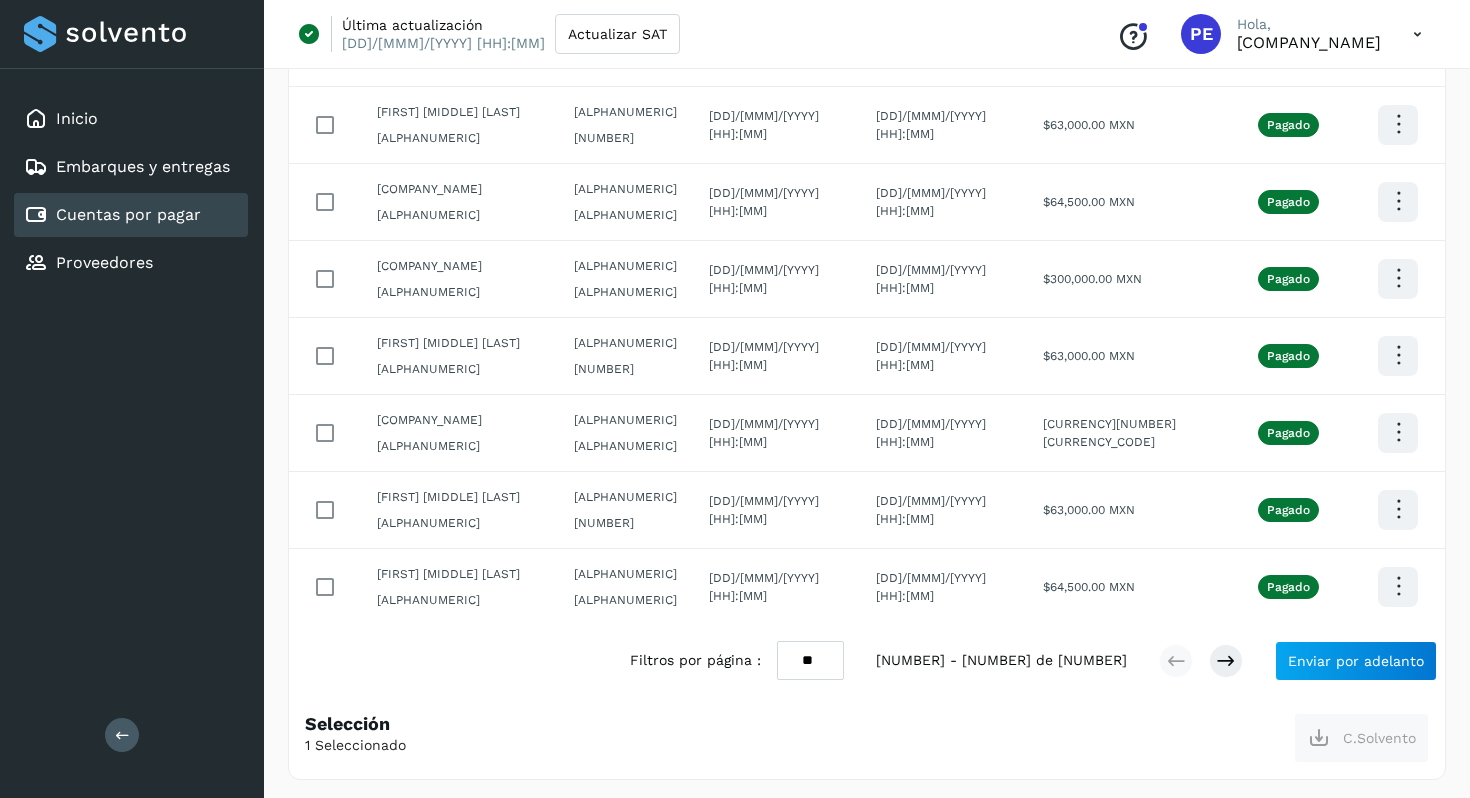 scroll, scrollTop: 464, scrollLeft: 0, axis: vertical 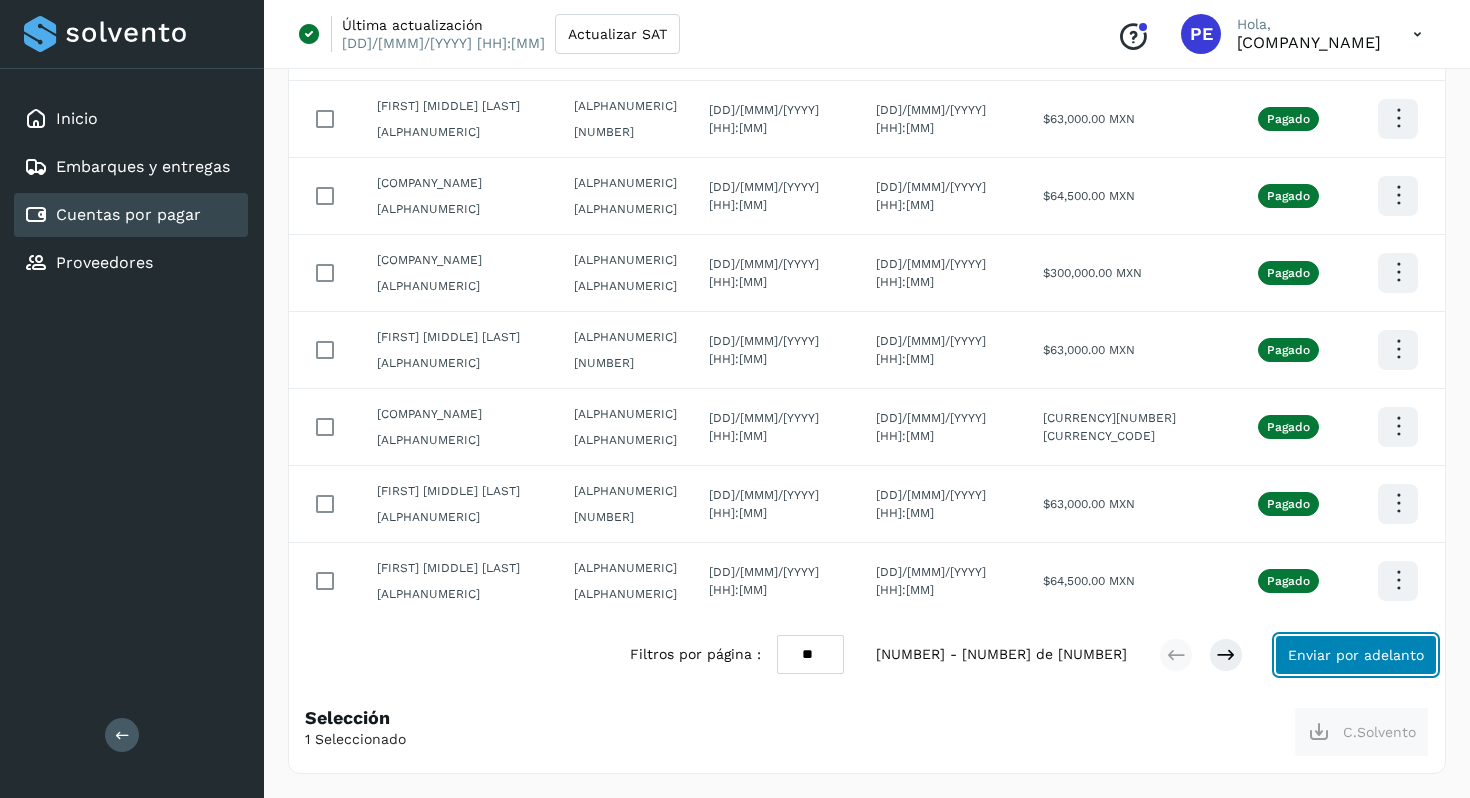 click on "Enviar por adelanto" 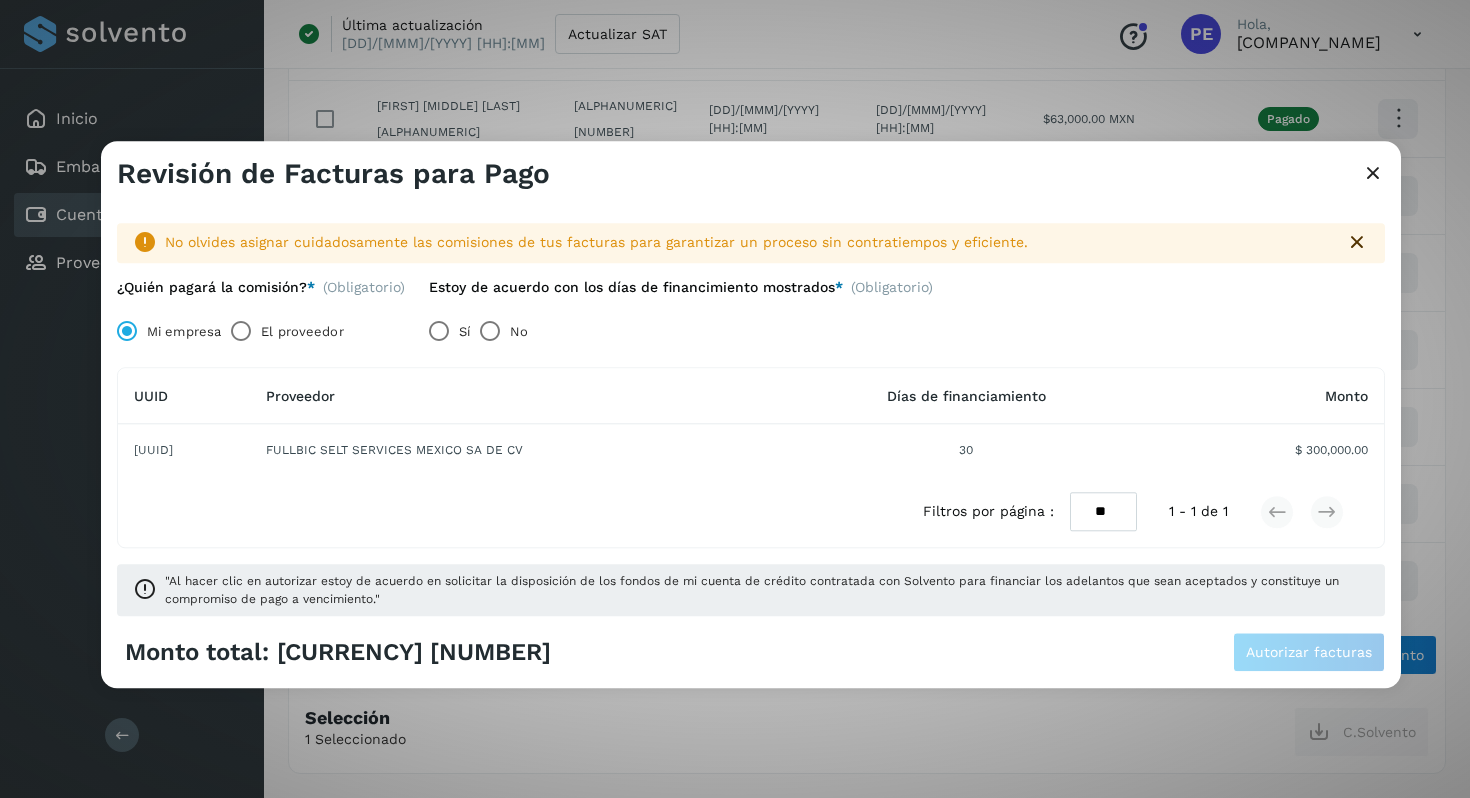 click on "30" 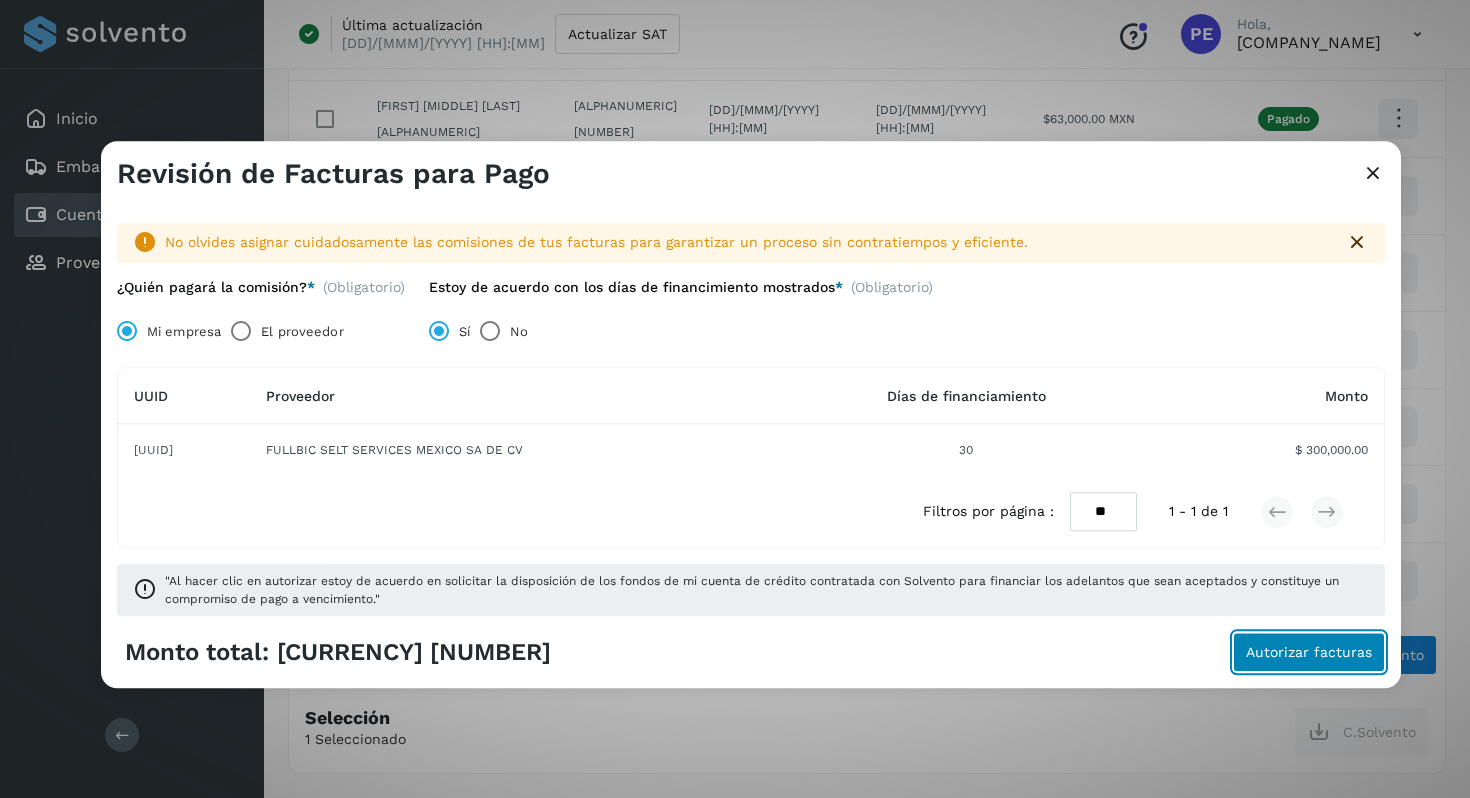 click on "Autorizar facturas" 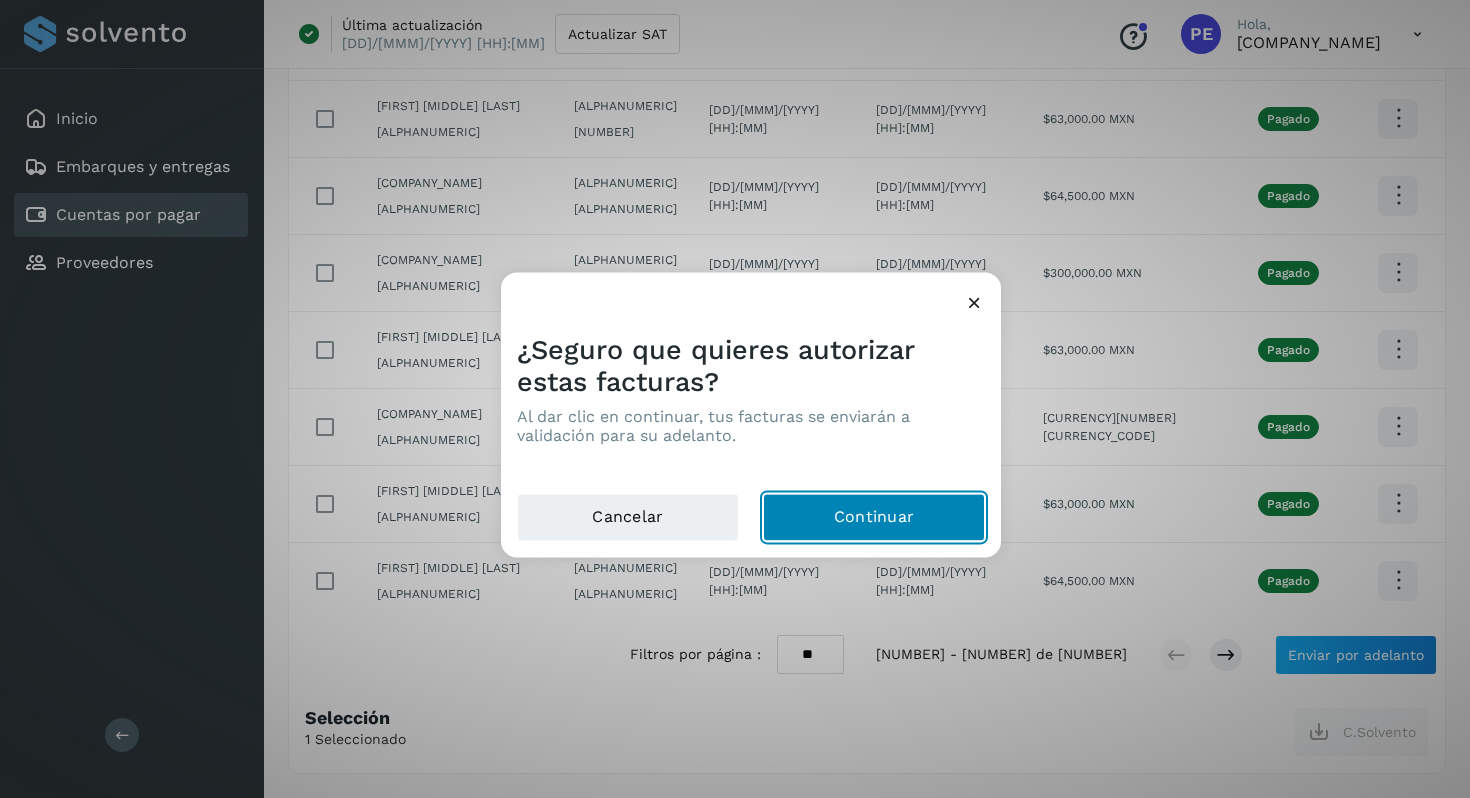 click on "Continuar" 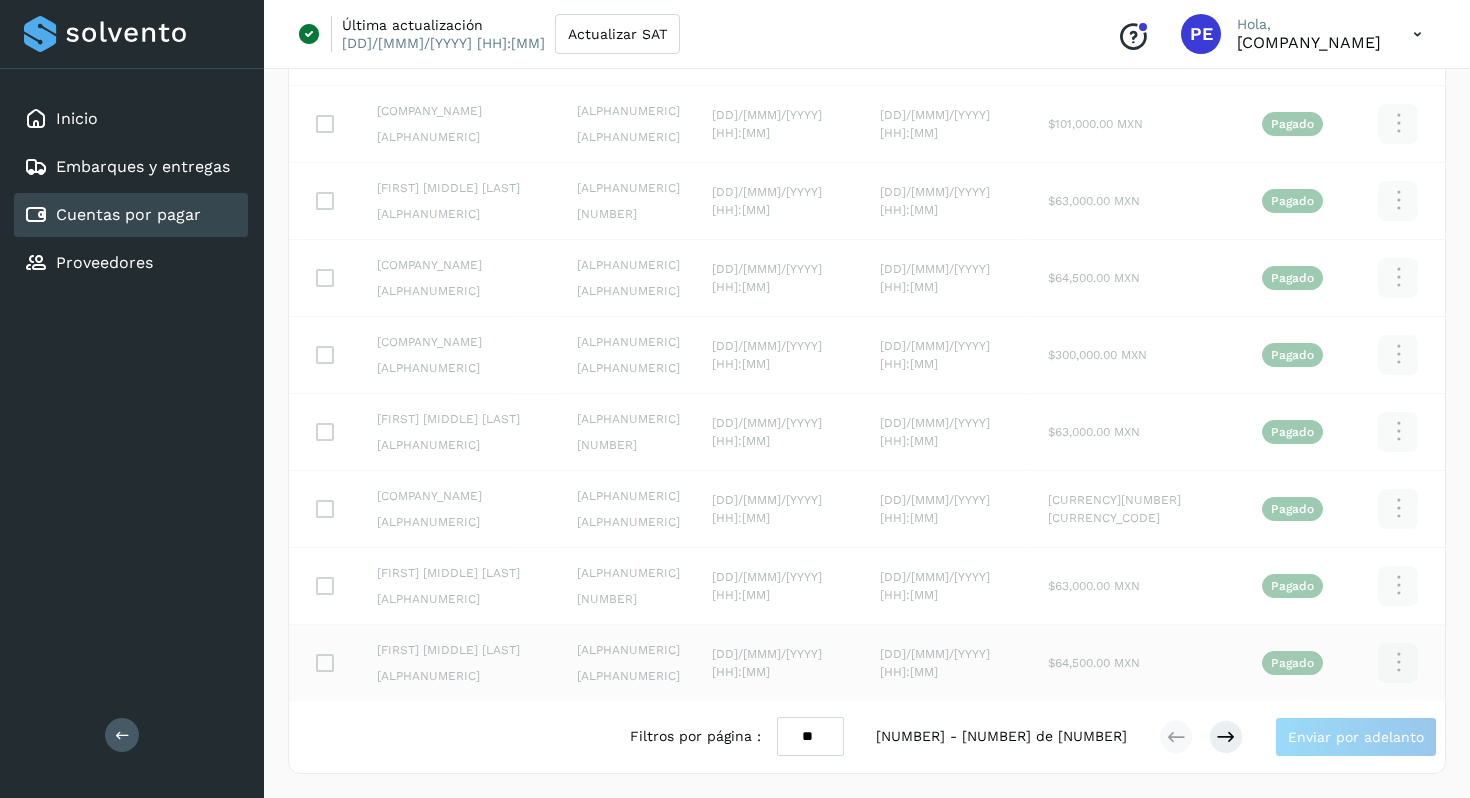 scroll, scrollTop: 382, scrollLeft: 0, axis: vertical 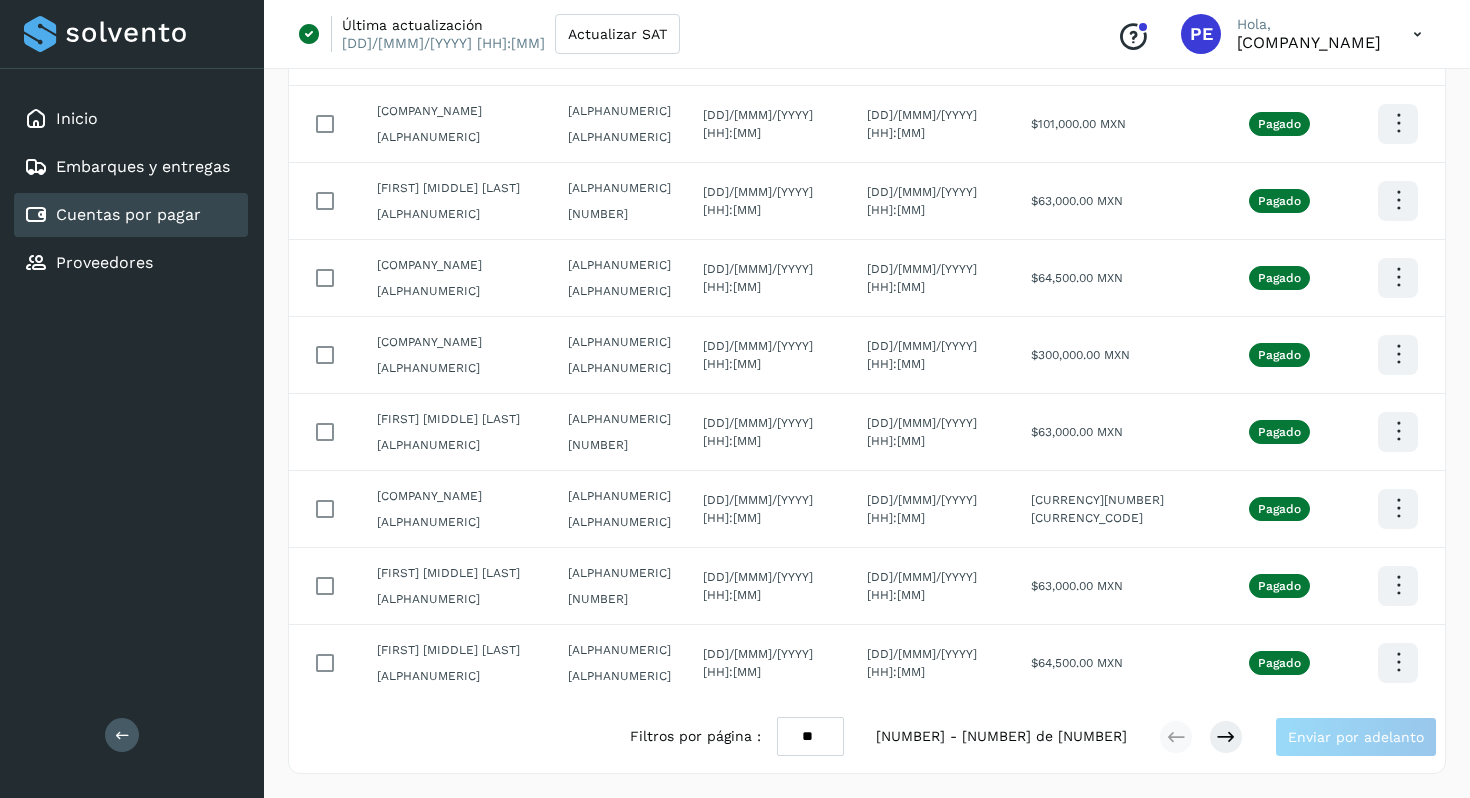 click on "Filtros por página : ** ** ** [NUMBER] - [NUMBER] de [NUMBER] Enviar por adelanto" at bounding box center [867, 737] 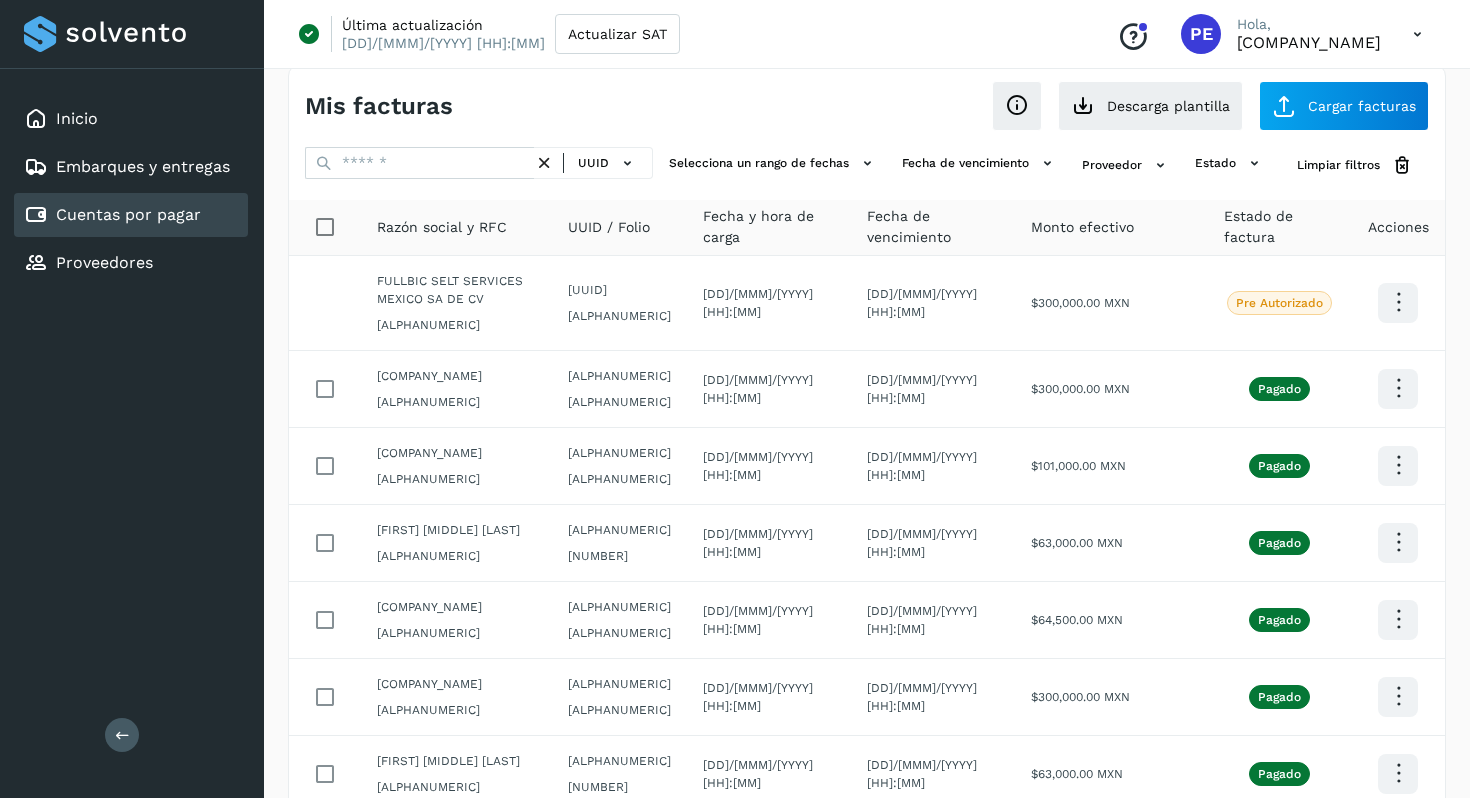 scroll, scrollTop: 0, scrollLeft: 0, axis: both 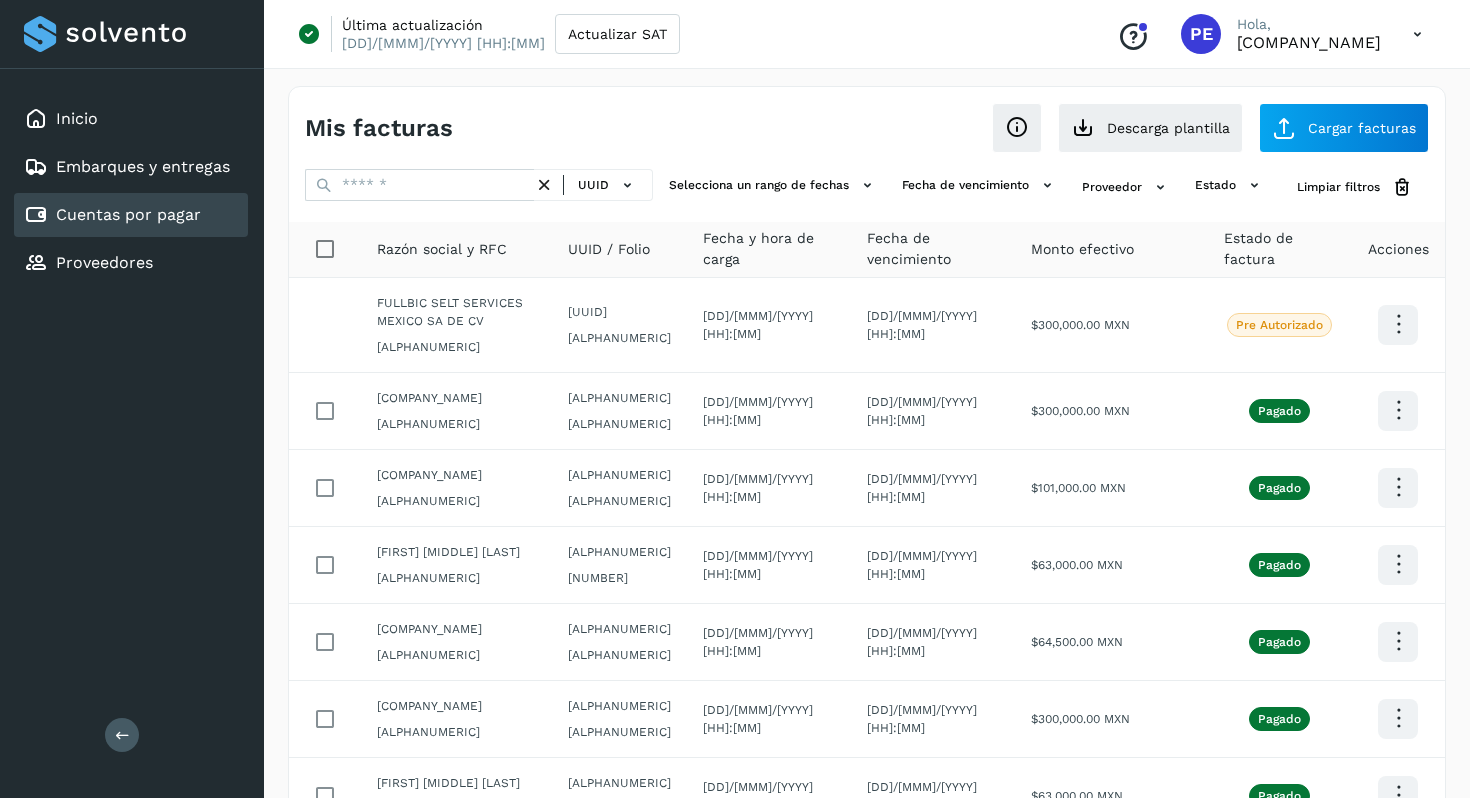 click at bounding box center (1417, 34) 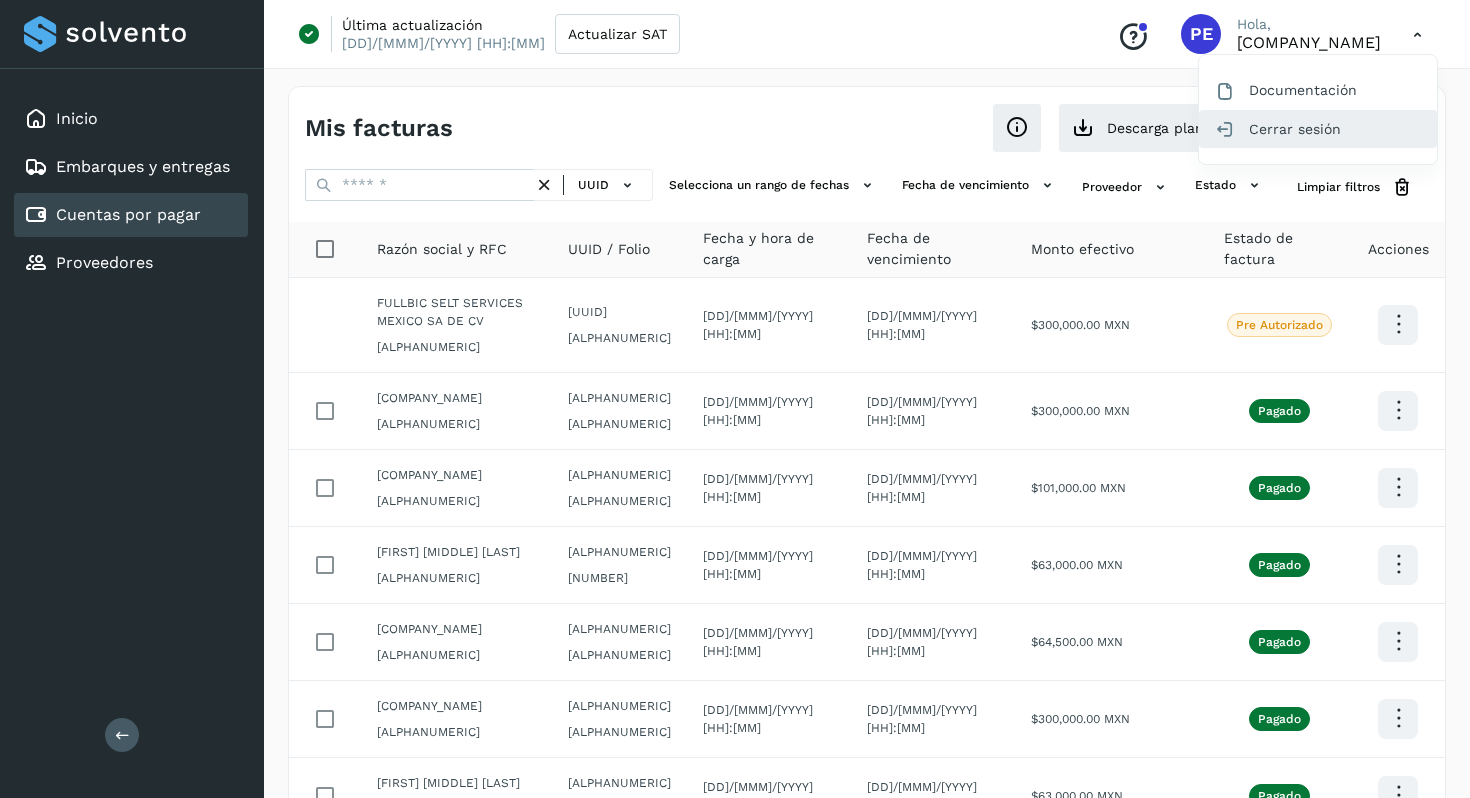 click on "Cerrar sesión" 